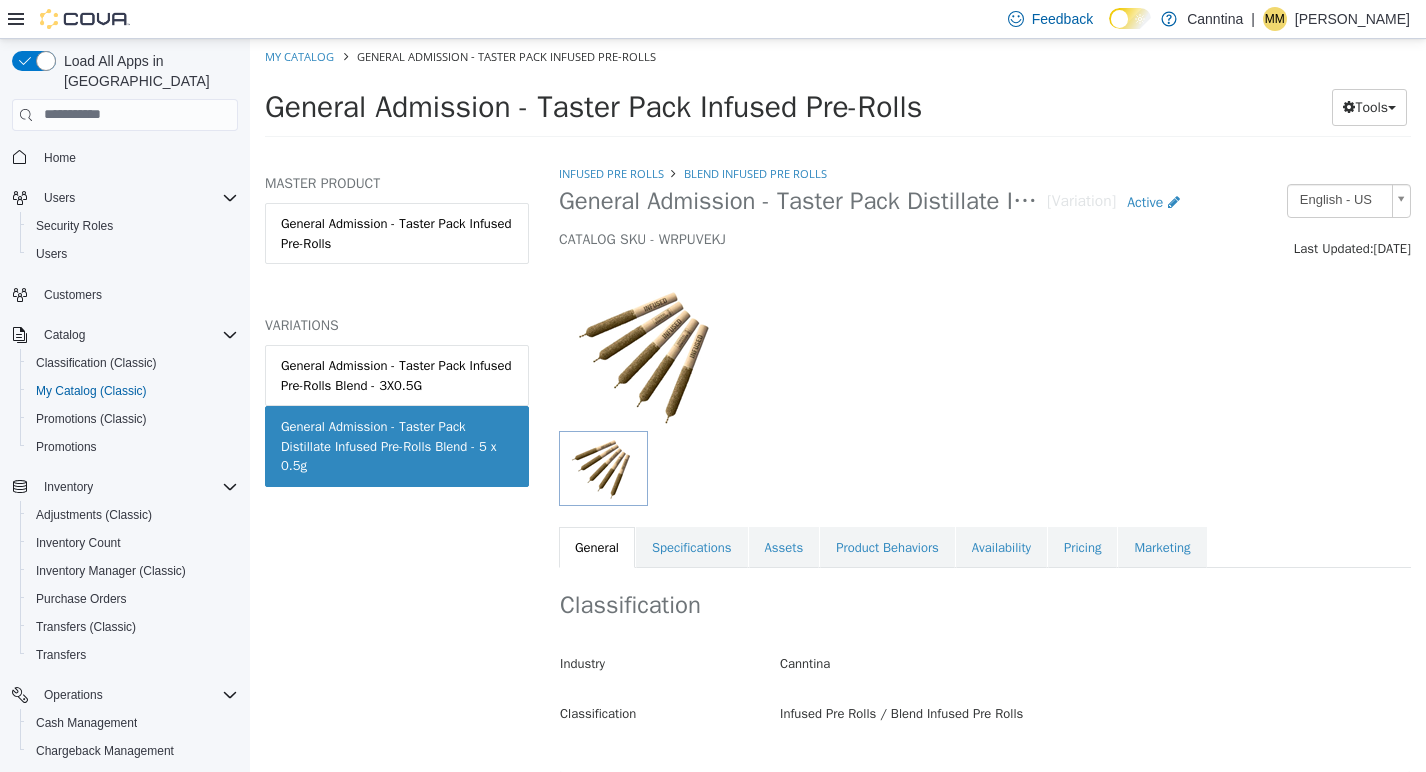 scroll, scrollTop: 0, scrollLeft: 0, axis: both 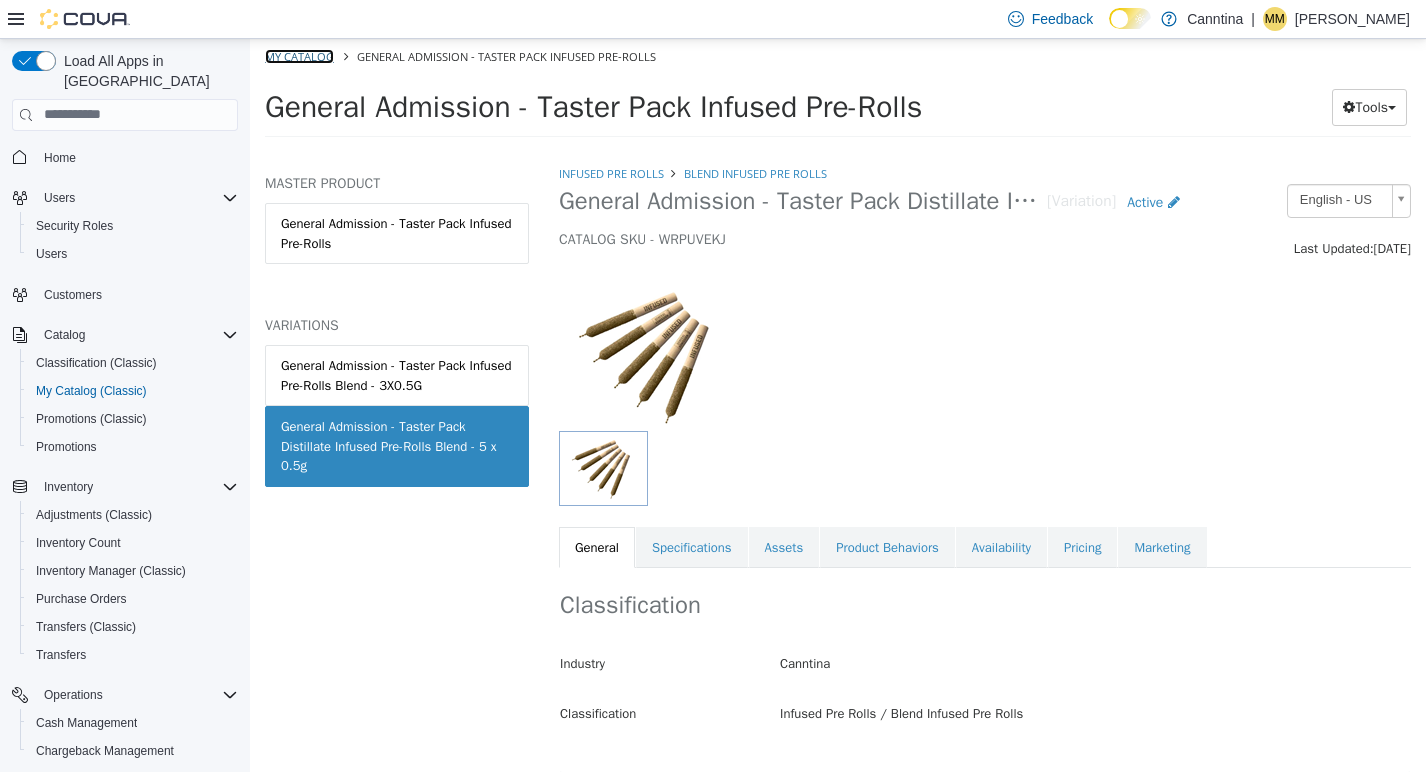 click on "My Catalog" at bounding box center [299, 55] 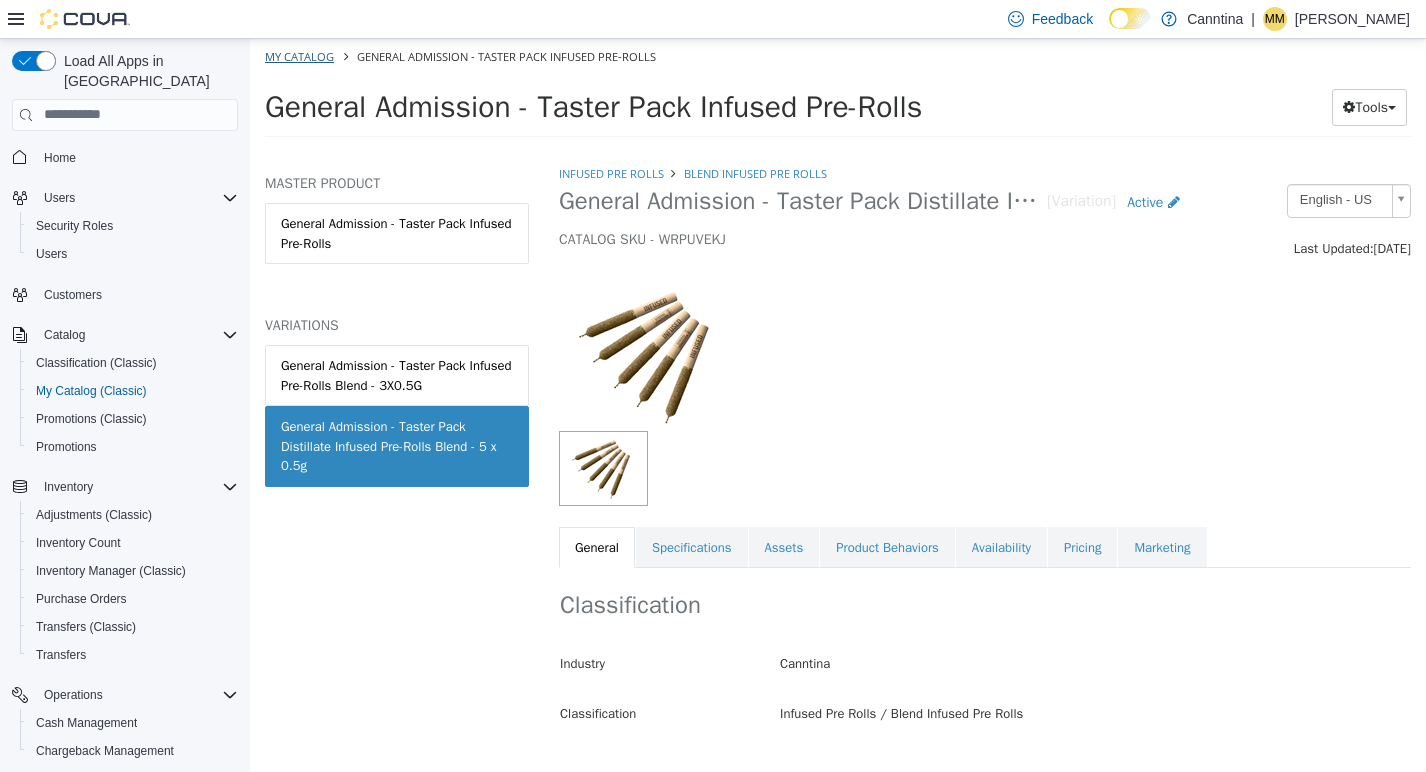 select on "**********" 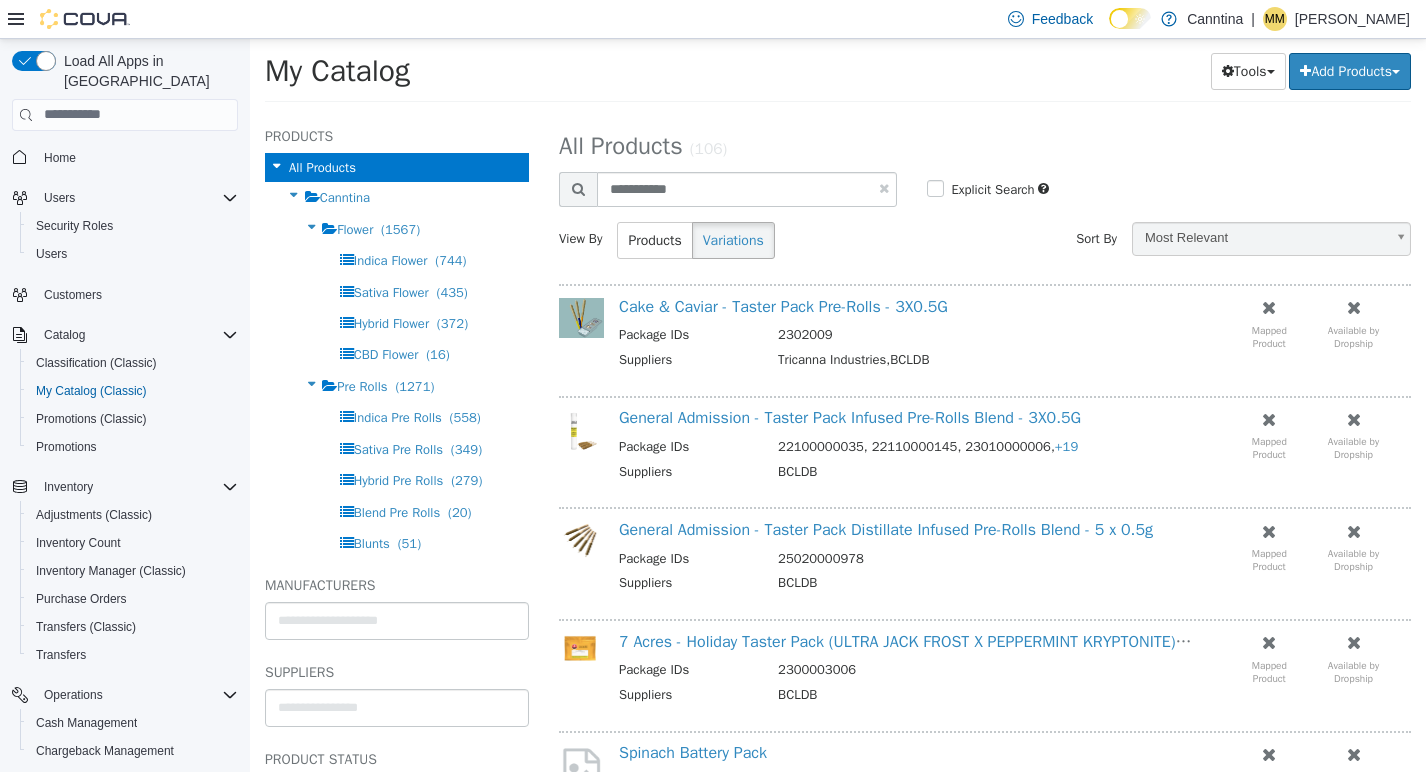 click at bounding box center [884, 187] 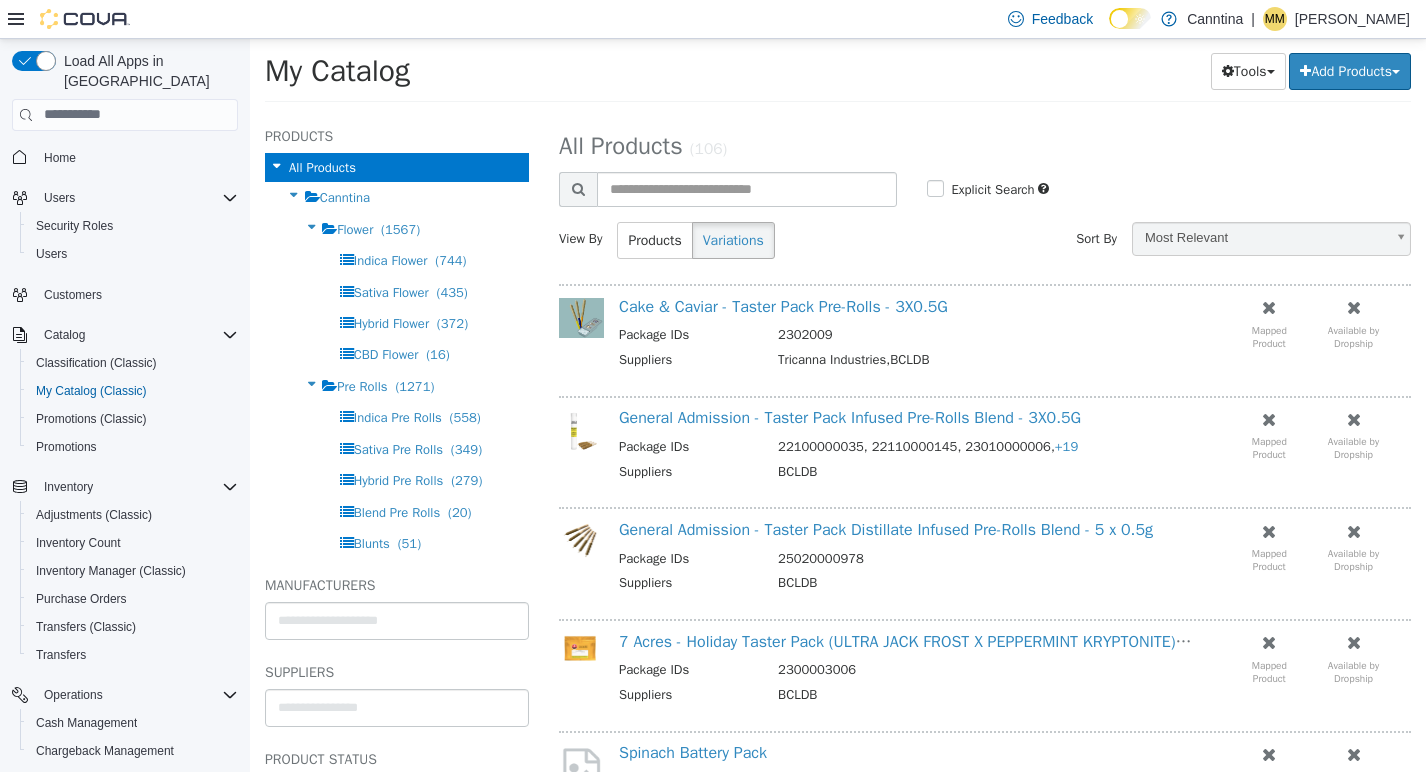 select on "**********" 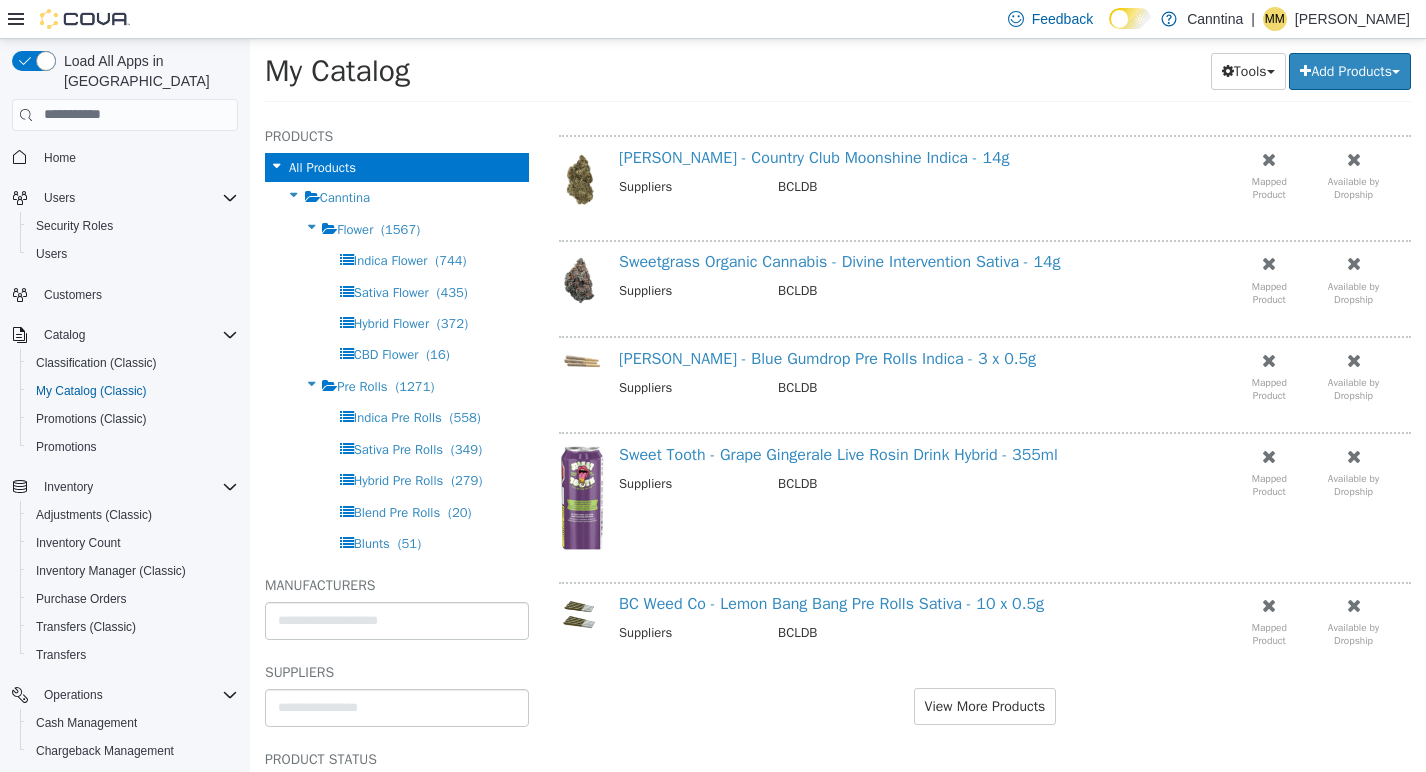 scroll, scrollTop: 1716, scrollLeft: 0, axis: vertical 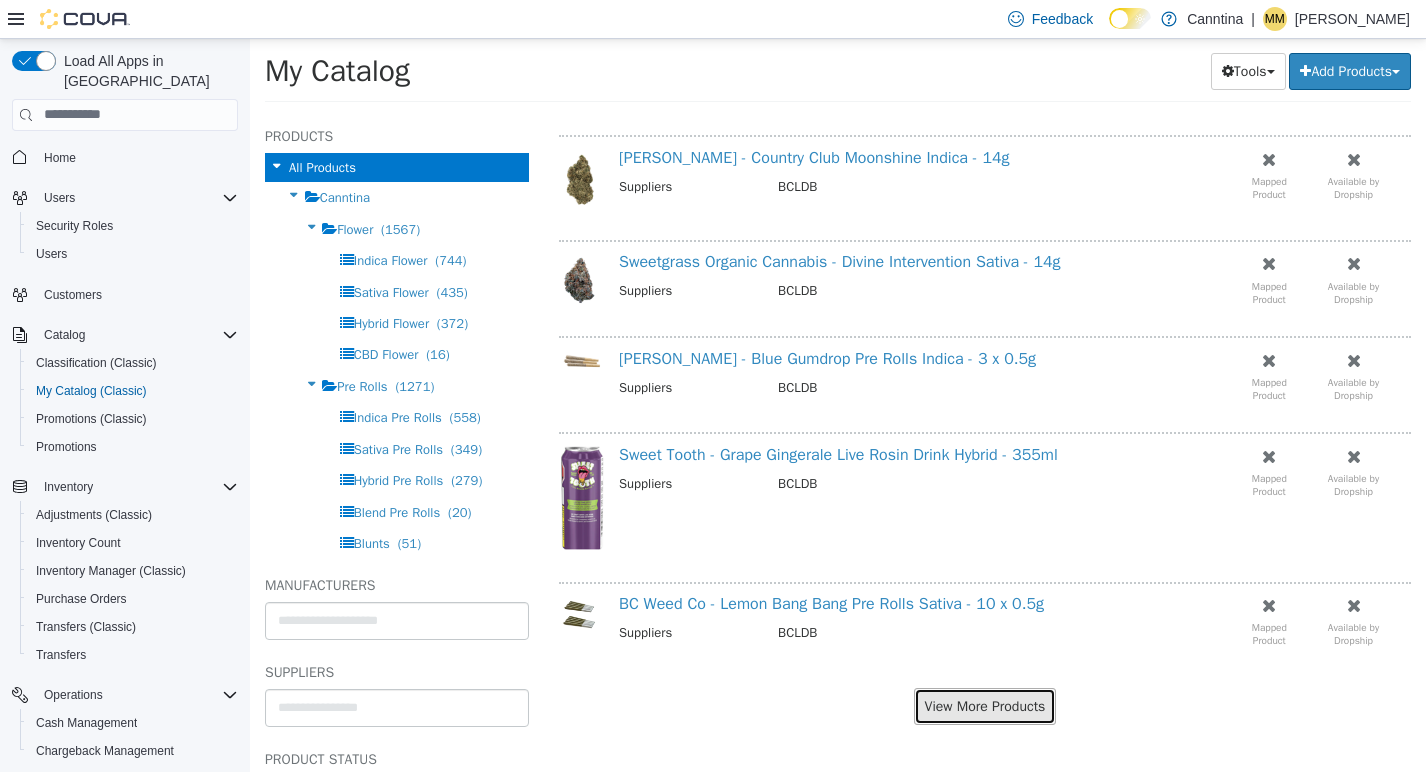 click on "View More Products" at bounding box center [985, 705] 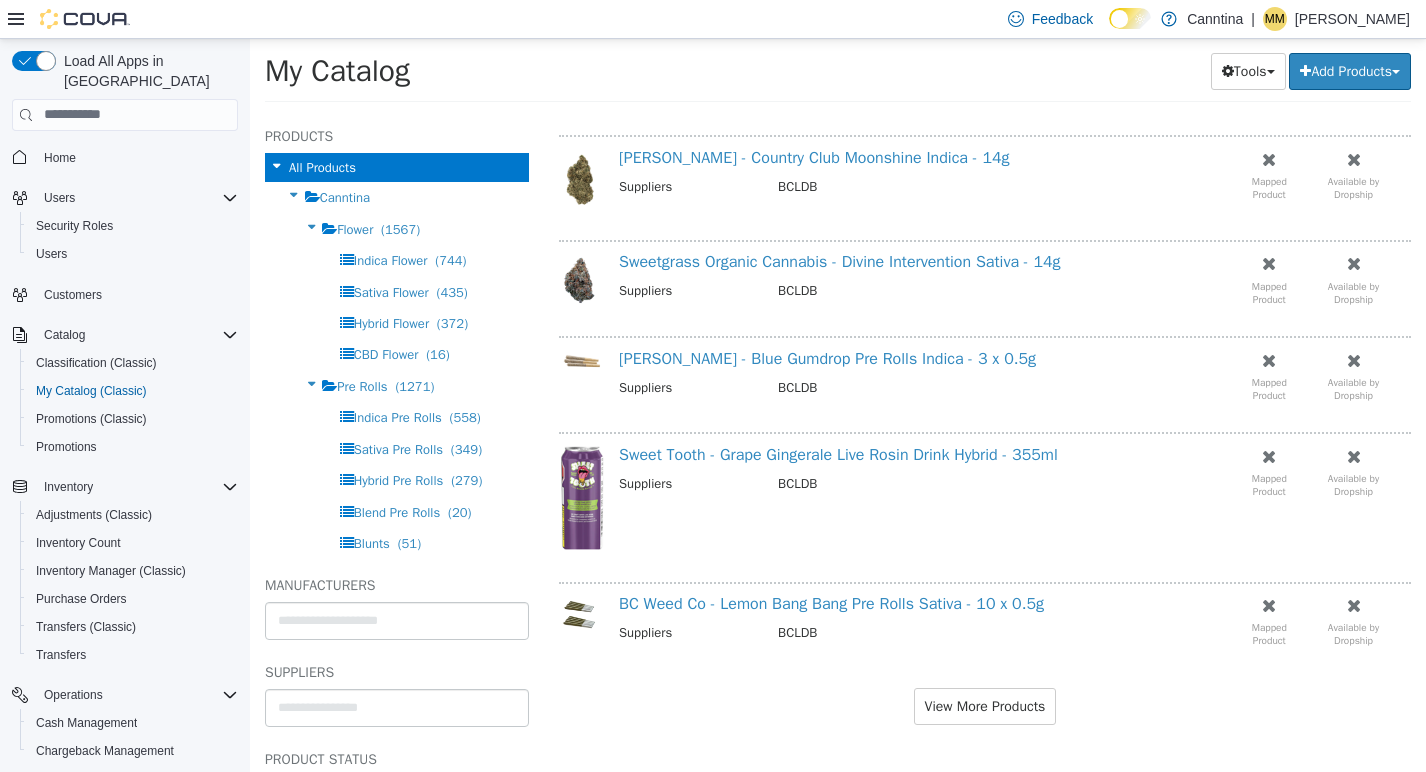 scroll, scrollTop: 1664, scrollLeft: 0, axis: vertical 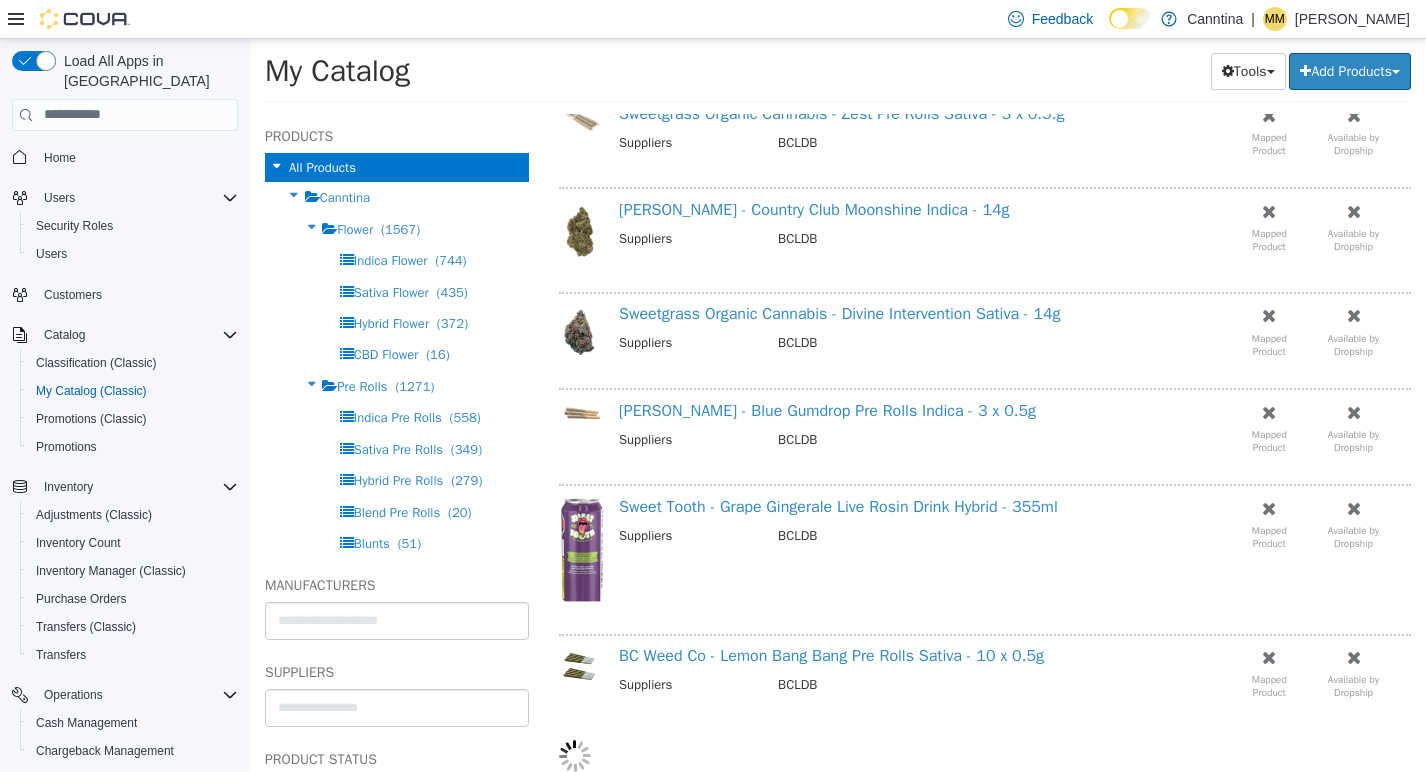 select on "**********" 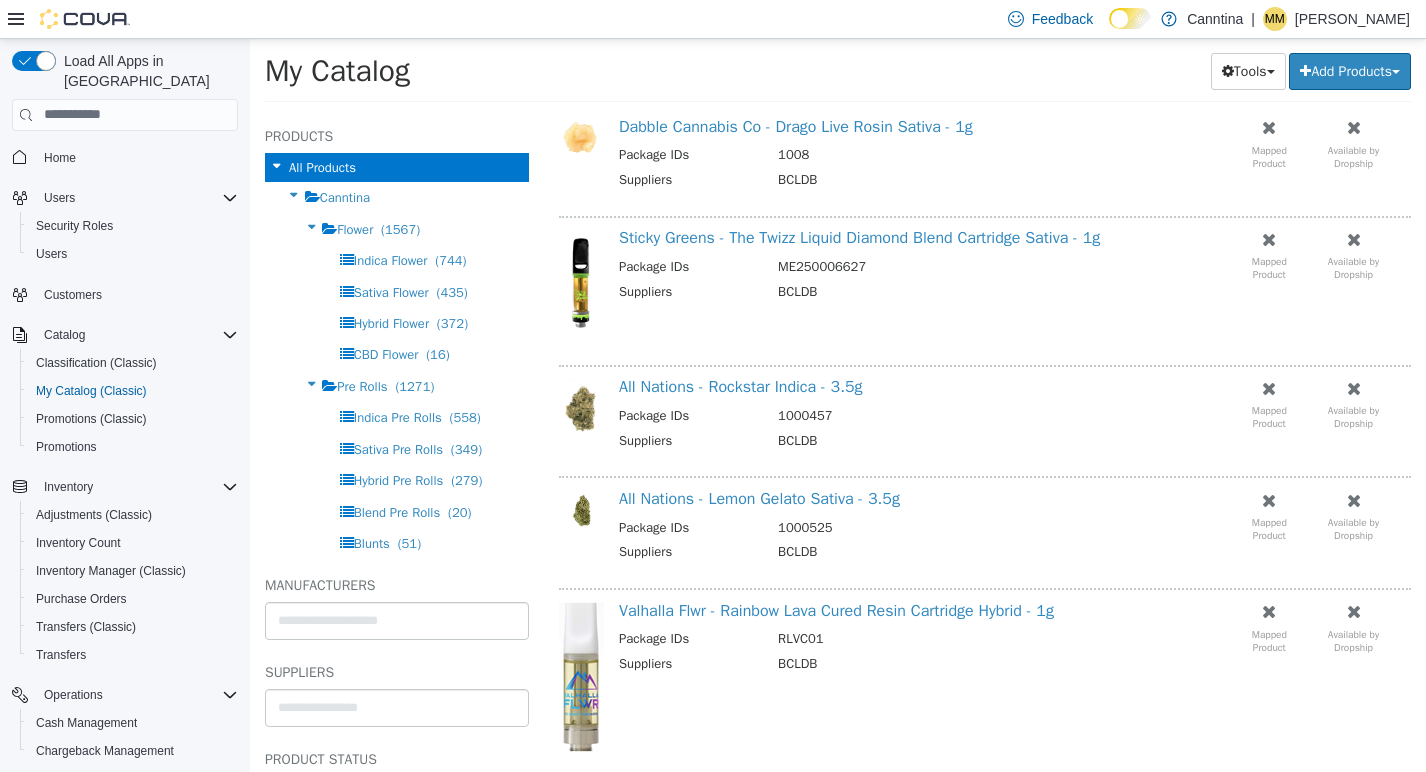 scroll, scrollTop: 4060, scrollLeft: 0, axis: vertical 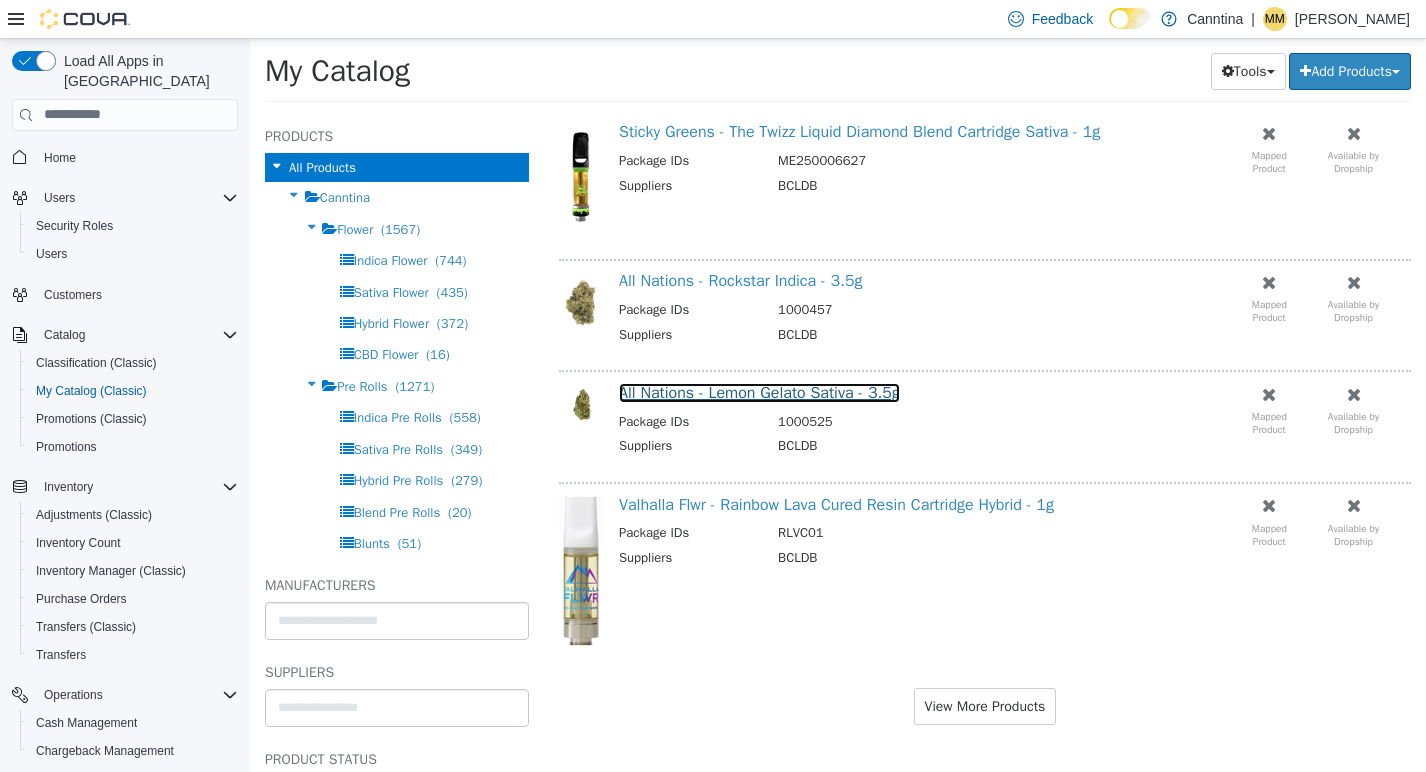 click on "All Nations - Lemon Gelato Sativa - 3.5g" at bounding box center [759, 392] 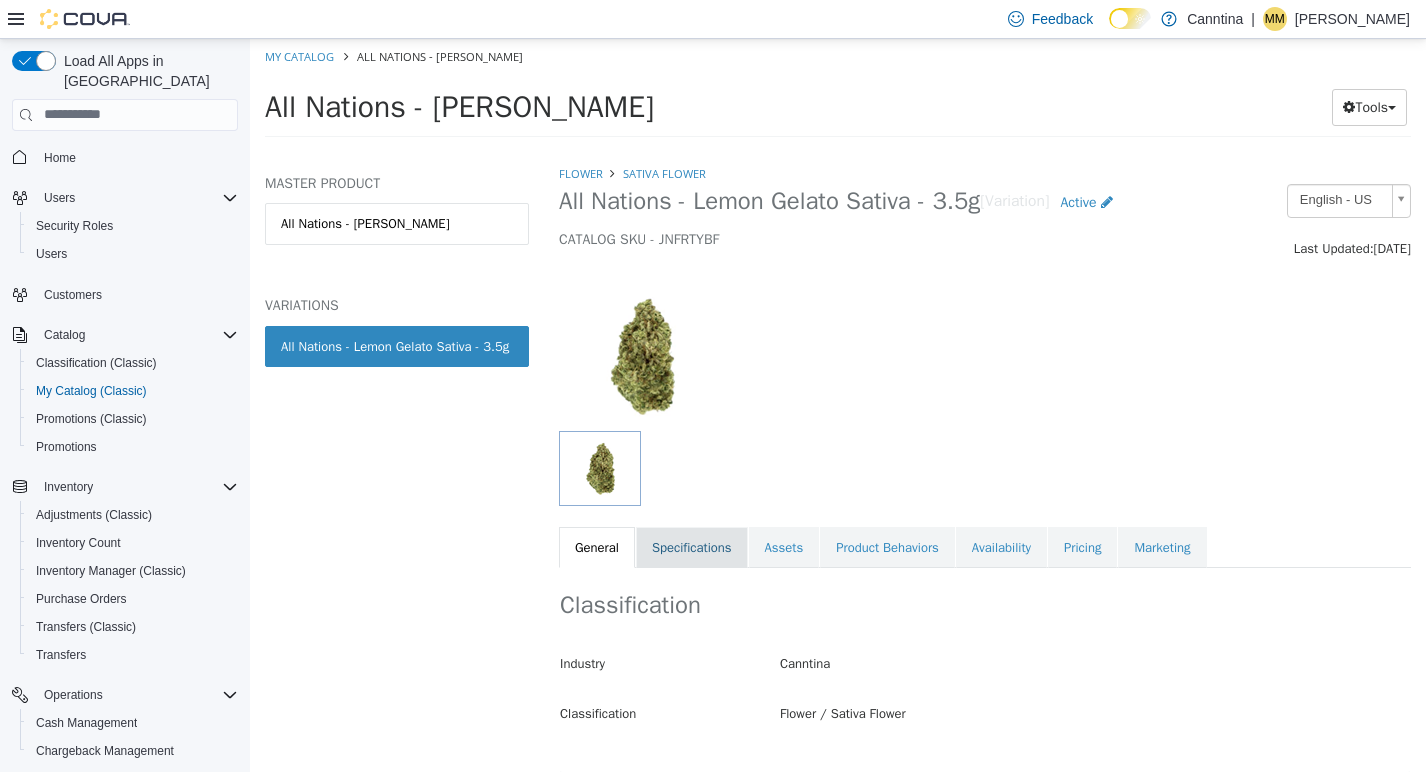 click on "Specifications" at bounding box center [692, 547] 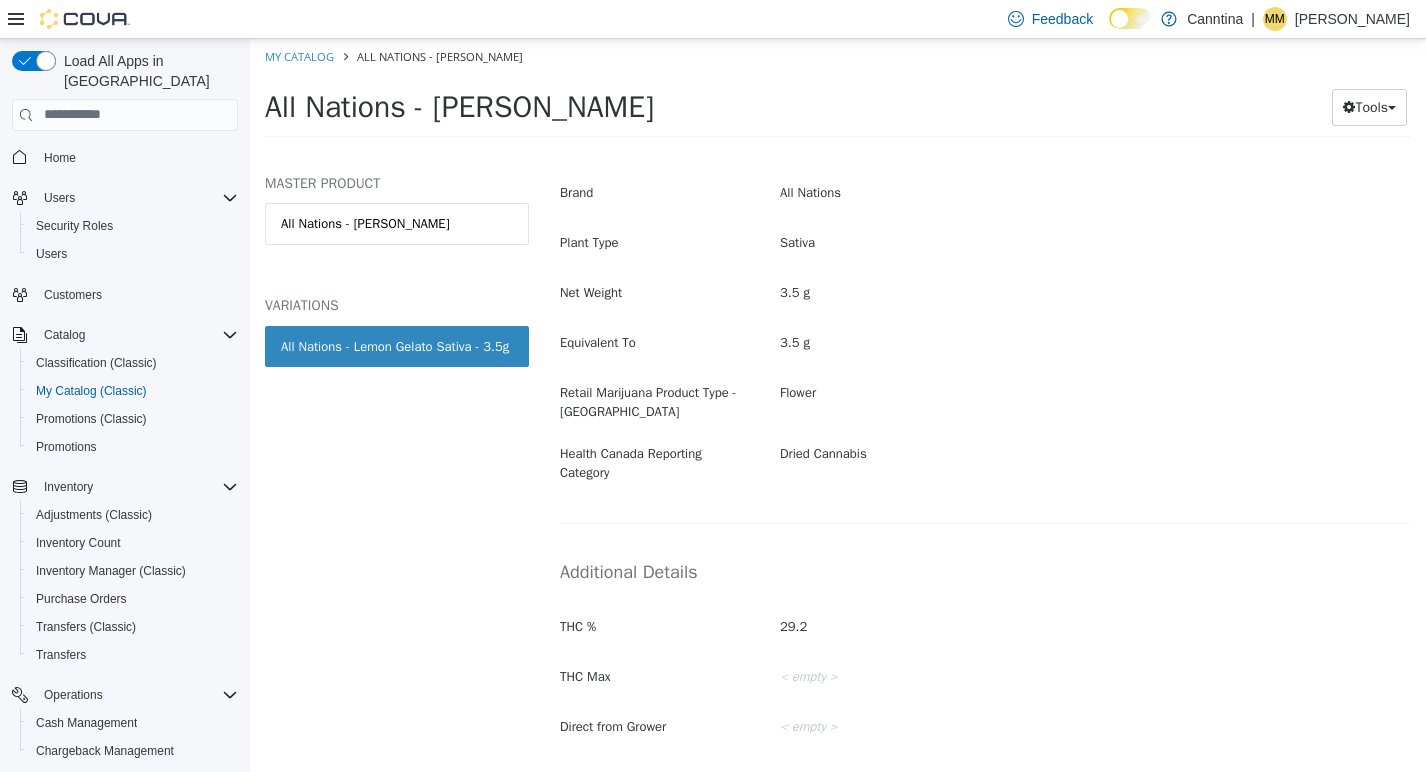 scroll, scrollTop: 0, scrollLeft: 0, axis: both 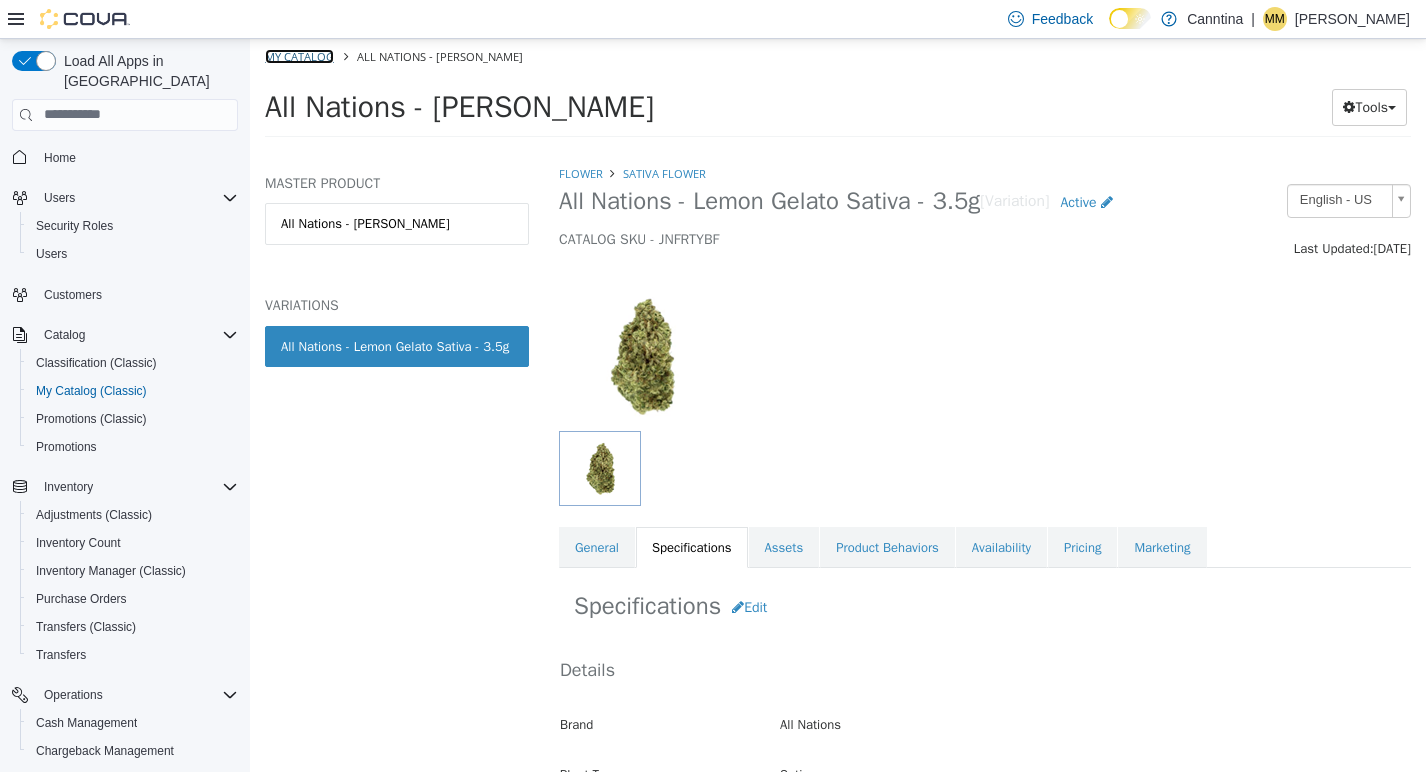 click on "My Catalog" at bounding box center [299, 55] 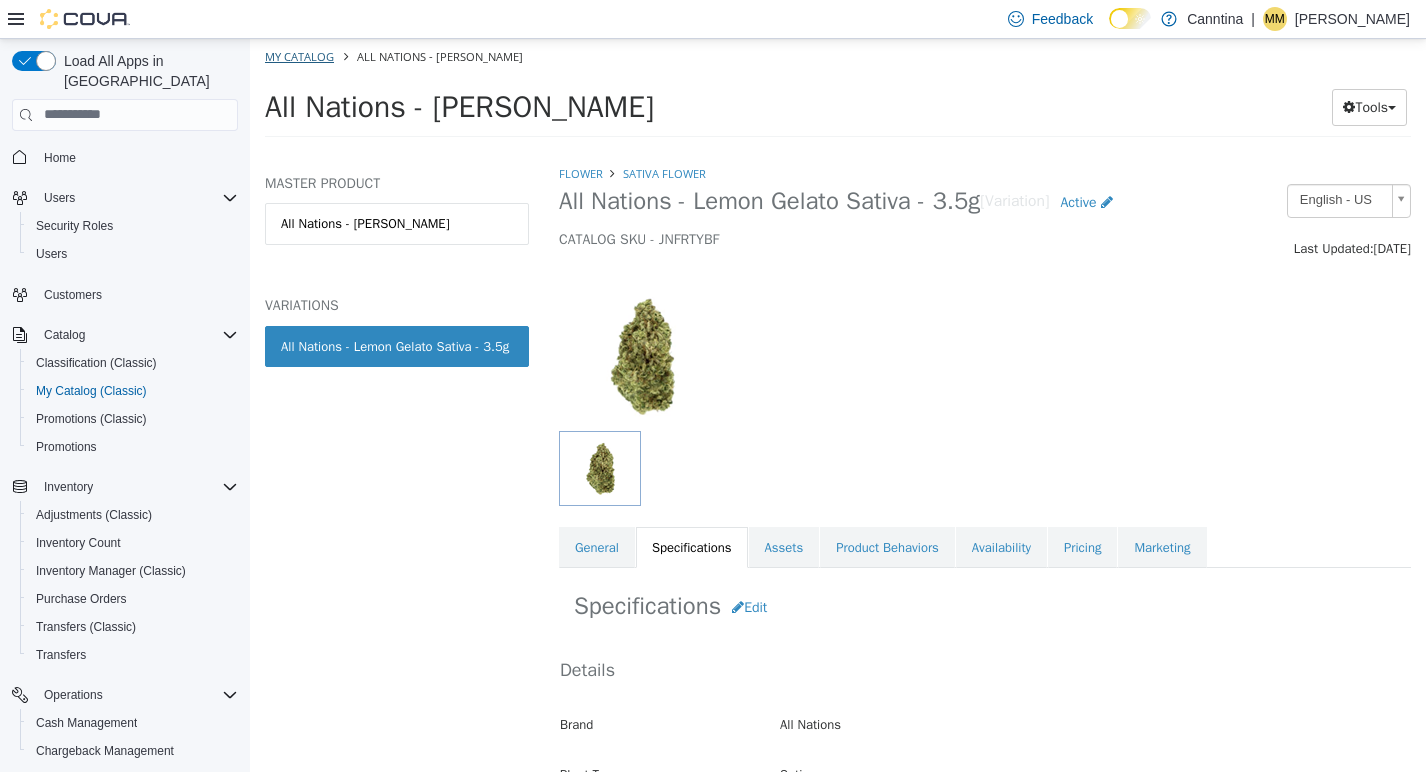 select on "**********" 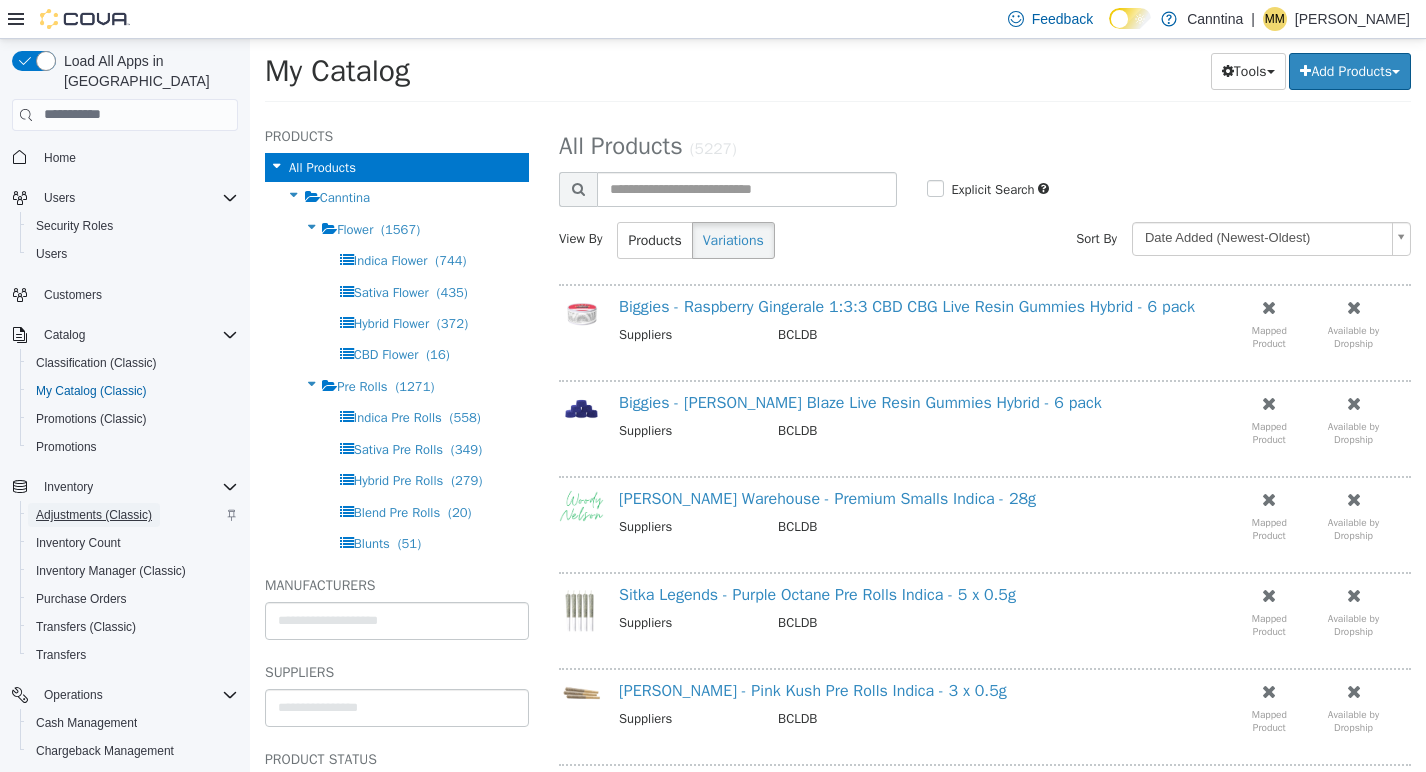click on "Adjustments (Classic)" at bounding box center (94, 515) 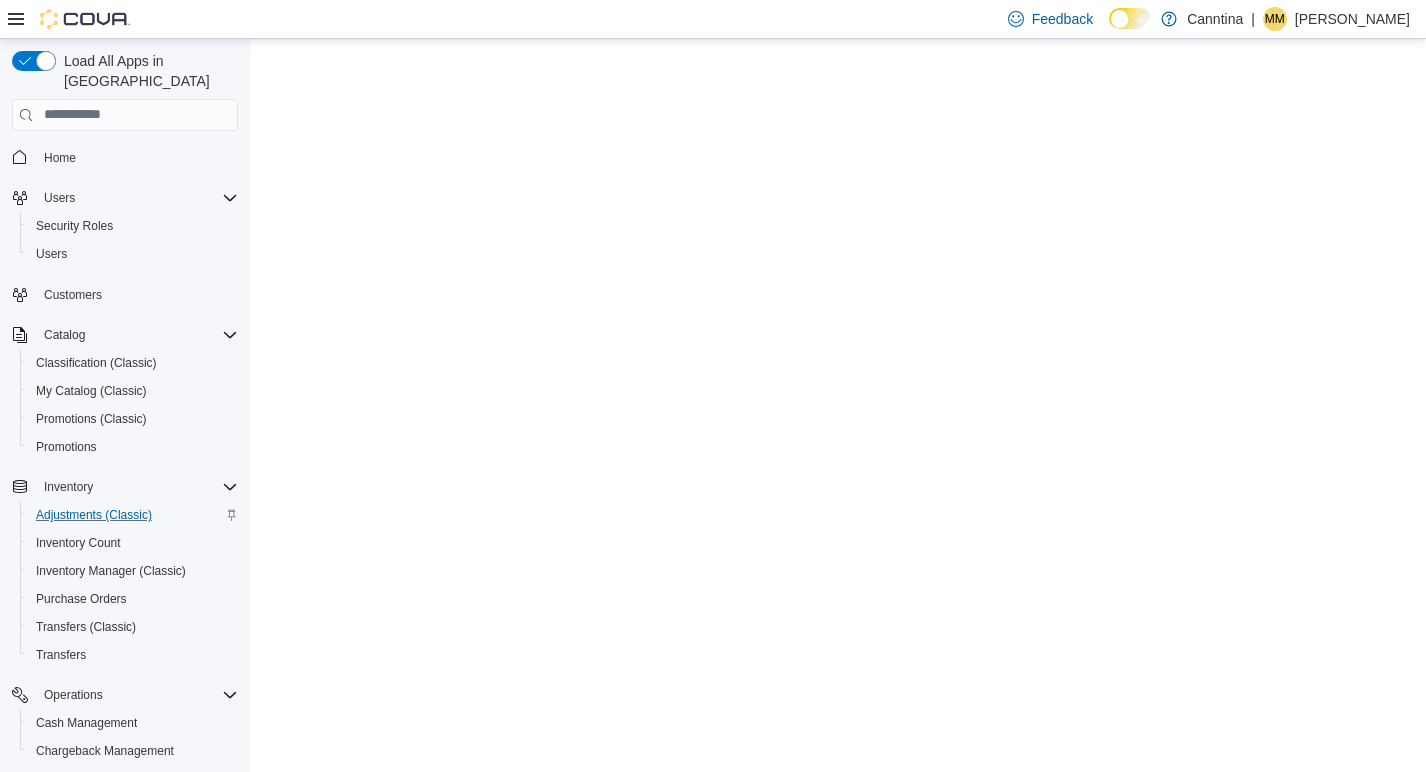 scroll, scrollTop: 0, scrollLeft: 0, axis: both 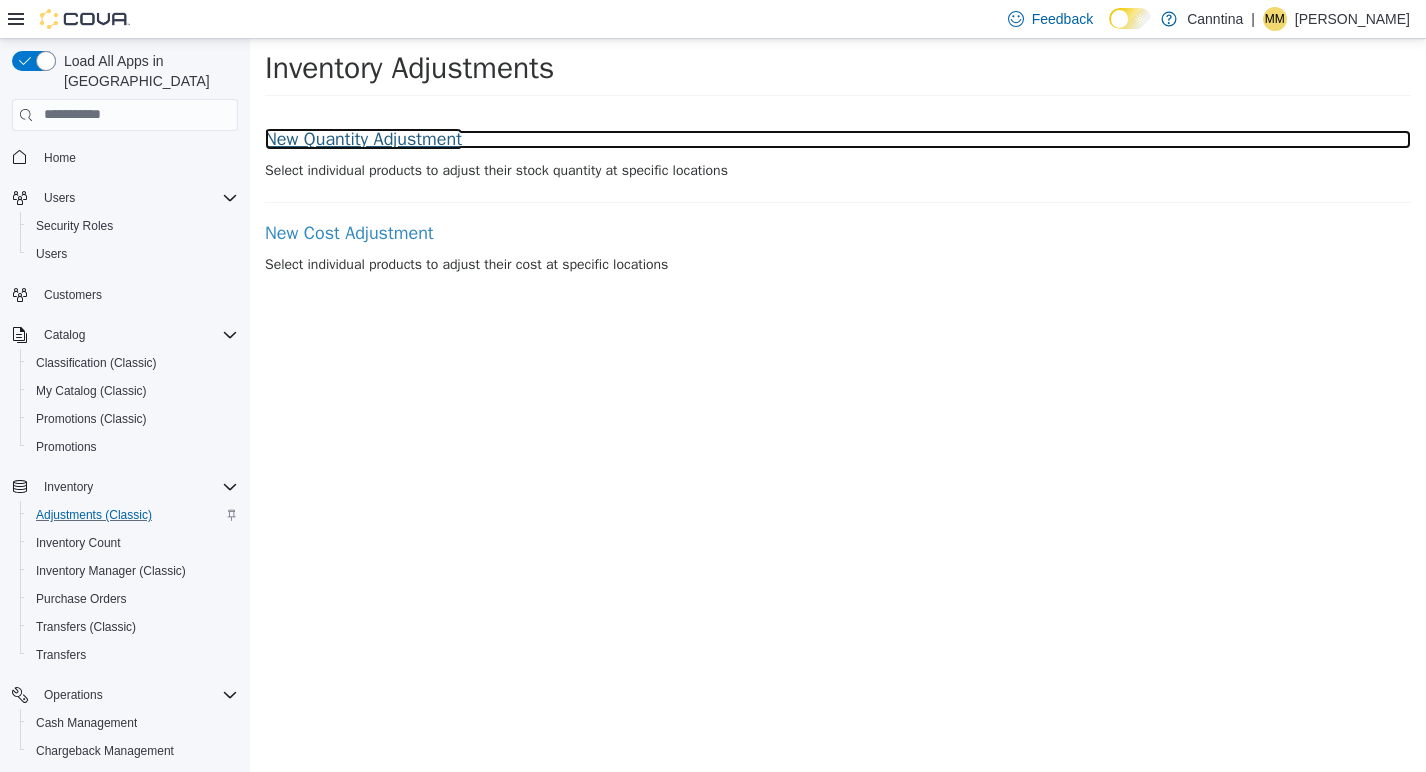 click on "New Quantity Adjustment" at bounding box center (838, 139) 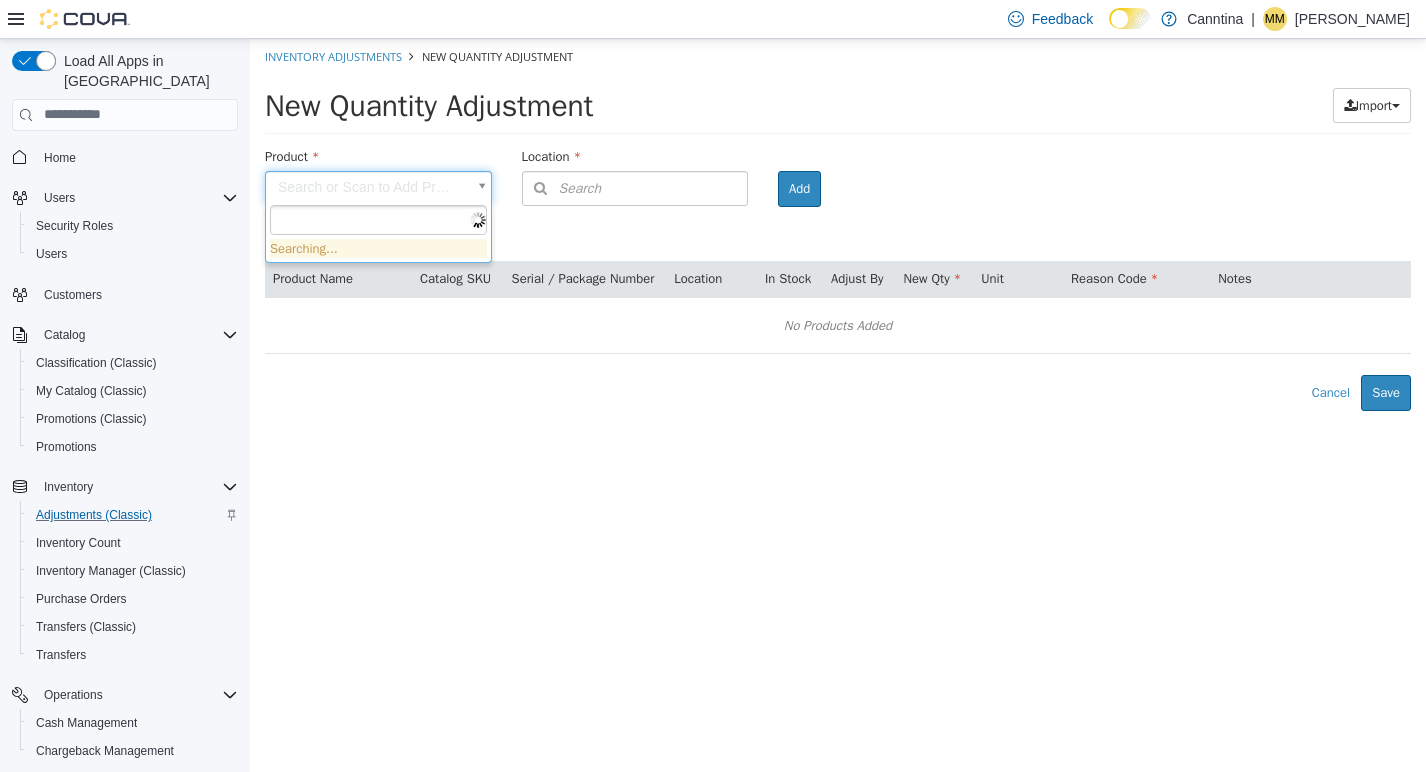 click on "×
Inventory Adjustments
New Quantity Adjustment
New Quantity Adjustment
Import  Inventory Export (.CSV) Package List (.TXT)
Product     Search or Scan to Add Product     Location Search Type 3 or more characters or browse       Canntina     (3)         [STREET_ADDRESS]             [STREET_ADDRESS][GEOGRAPHIC_DATA][PERSON_NAME][STREET_ADDRESS]   Add Products  ( 0 ) Product Name Catalog SKU Serial / Package Number Location In Stock Adjust By New Qty Unit Reason Code Notes No Products Added Error saving adjustment please resolve the errors above. Cancel Save
Searching..." at bounding box center (838, 224) 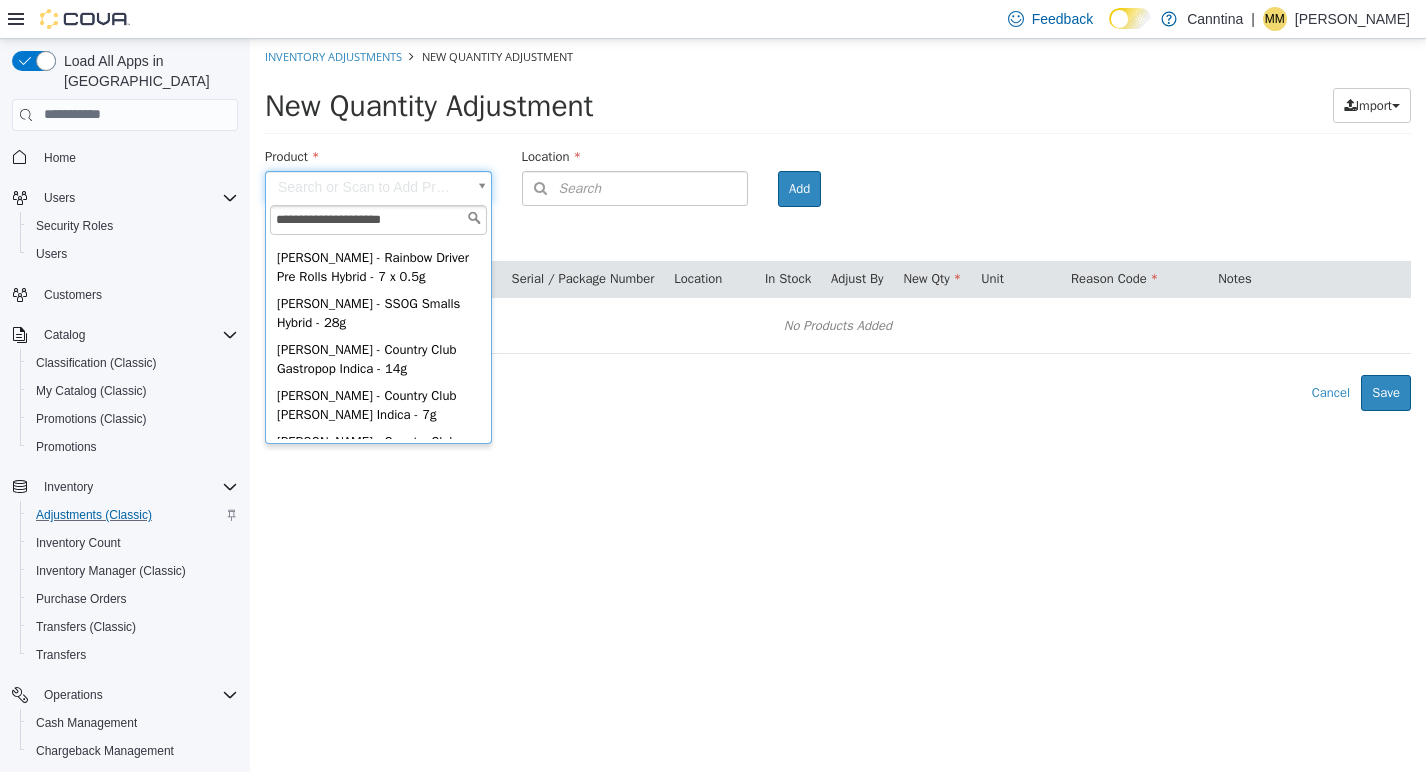 scroll, scrollTop: 208, scrollLeft: 0, axis: vertical 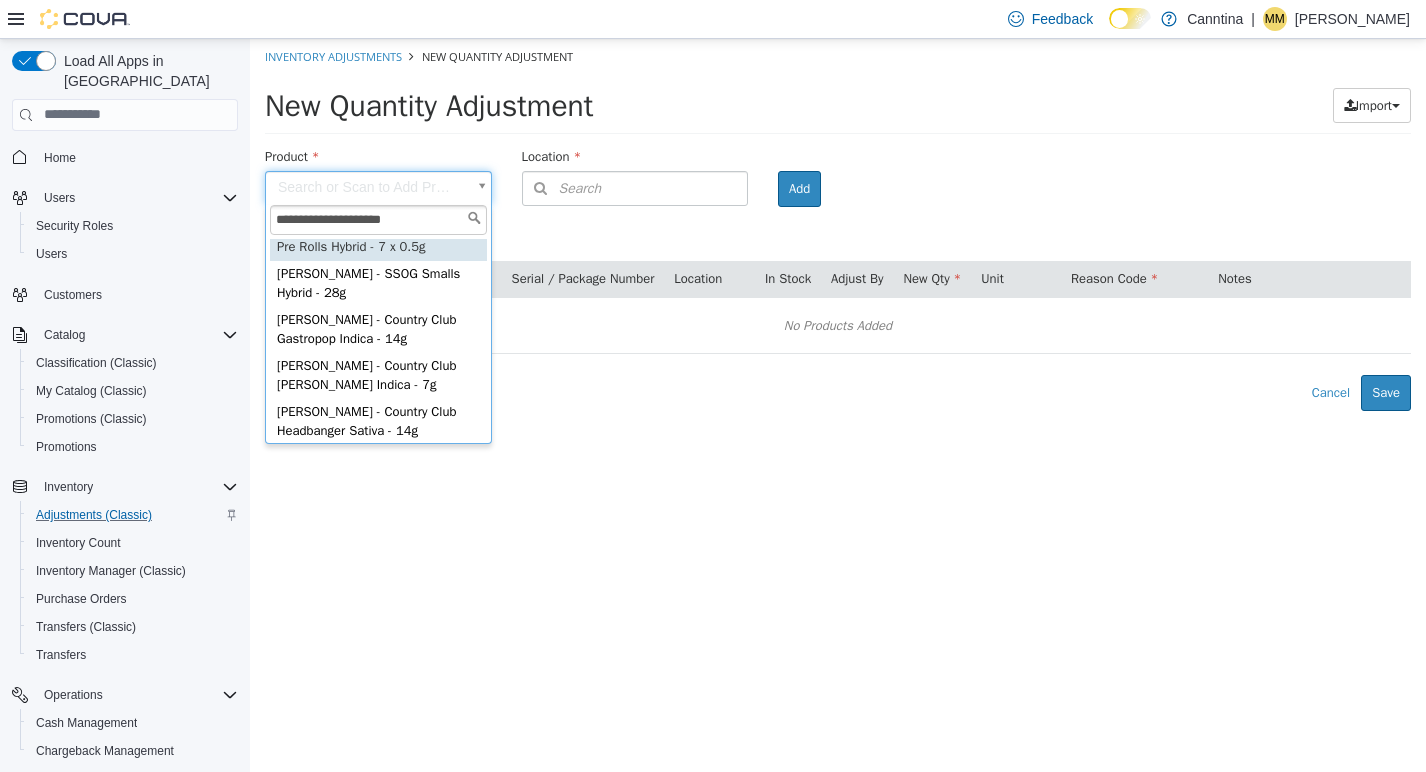 type on "**********" 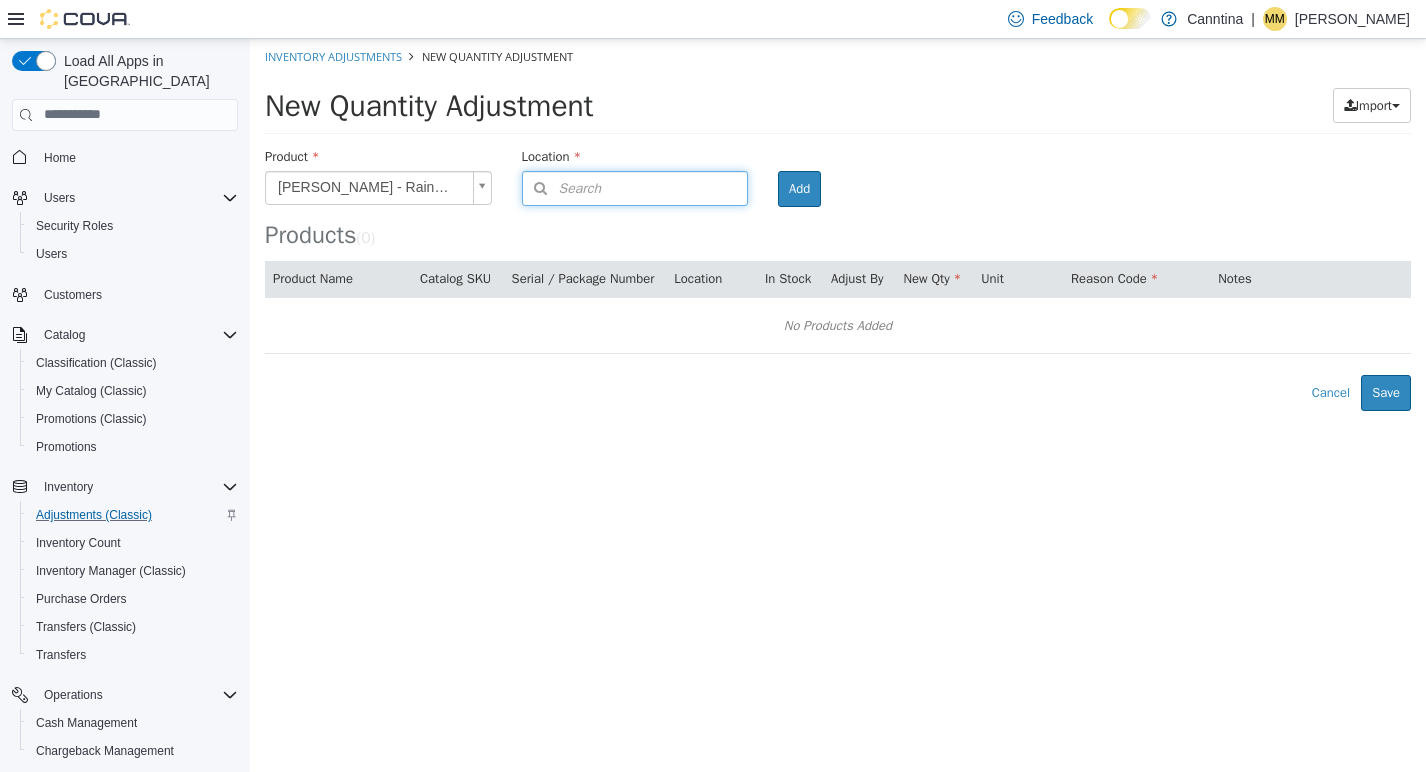 click on "Search" at bounding box center [562, 187] 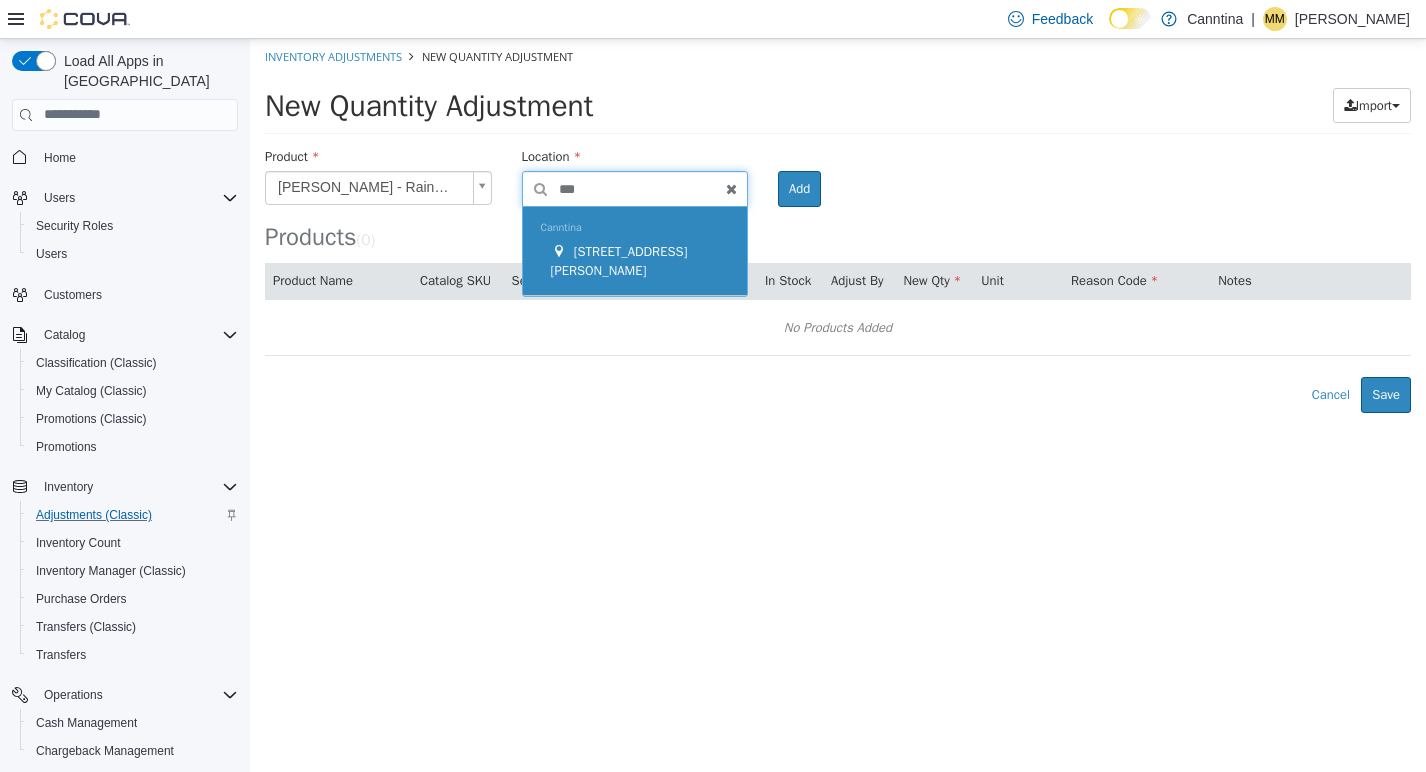 type on "***" 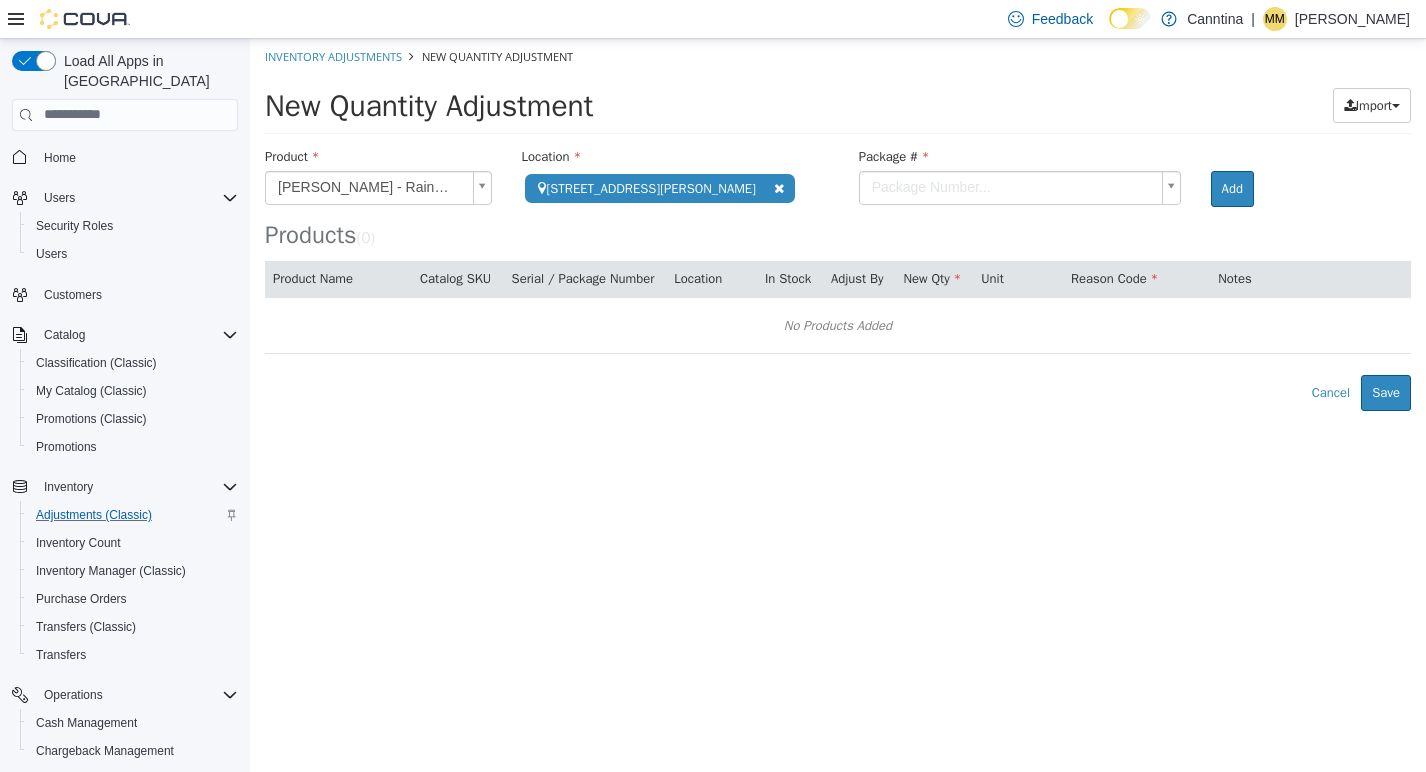 click on "**********" at bounding box center (838, 224) 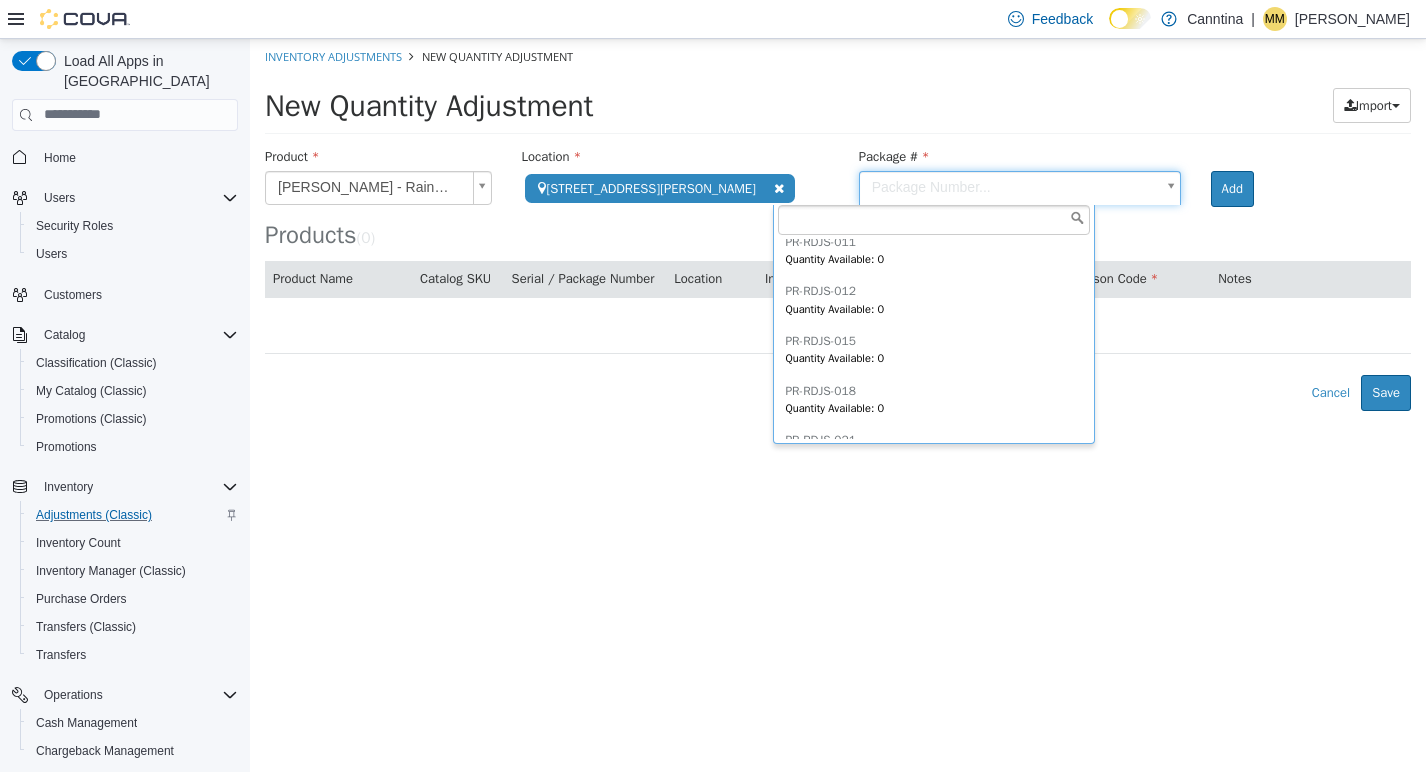 scroll, scrollTop: 346, scrollLeft: 0, axis: vertical 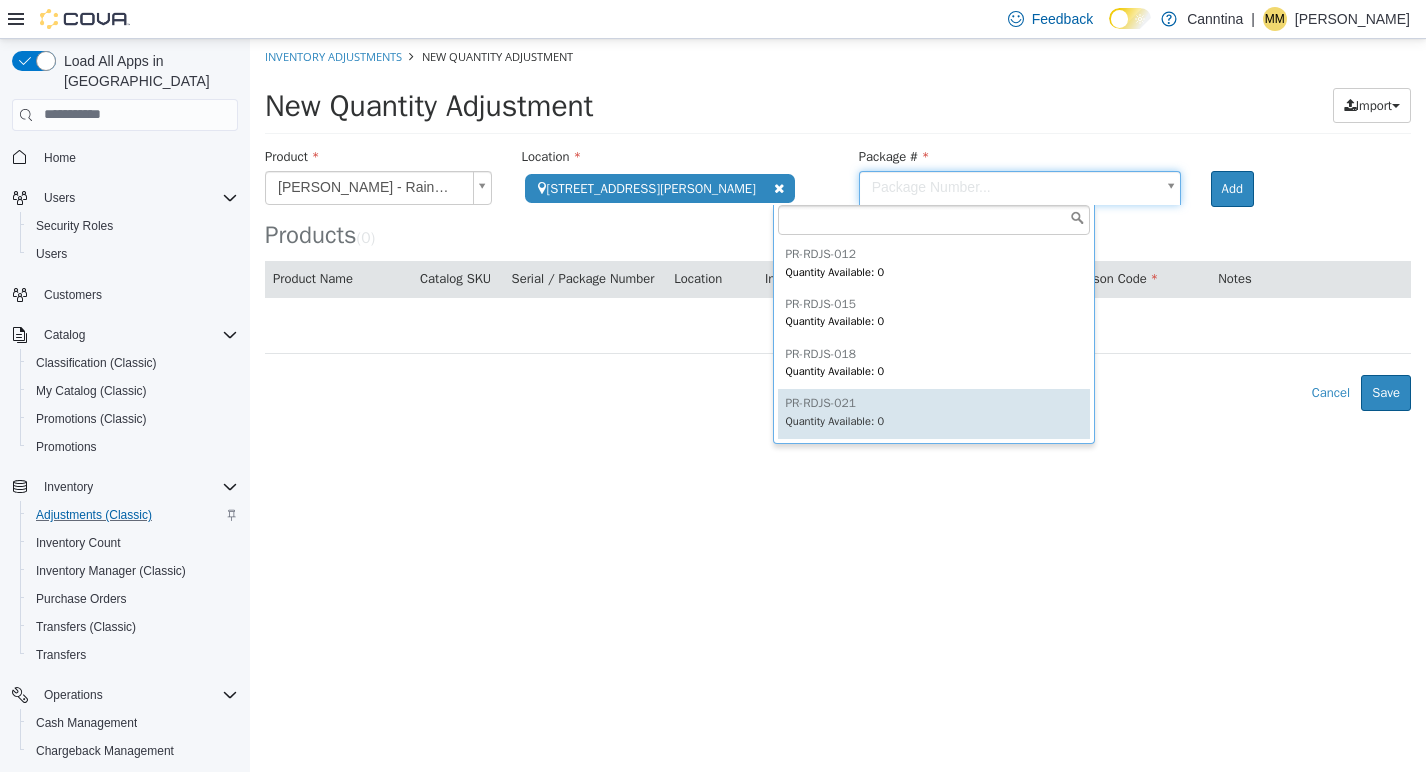 drag, startPoint x: 1048, startPoint y: 419, endPoint x: 1059, endPoint y: 384, distance: 36.687874 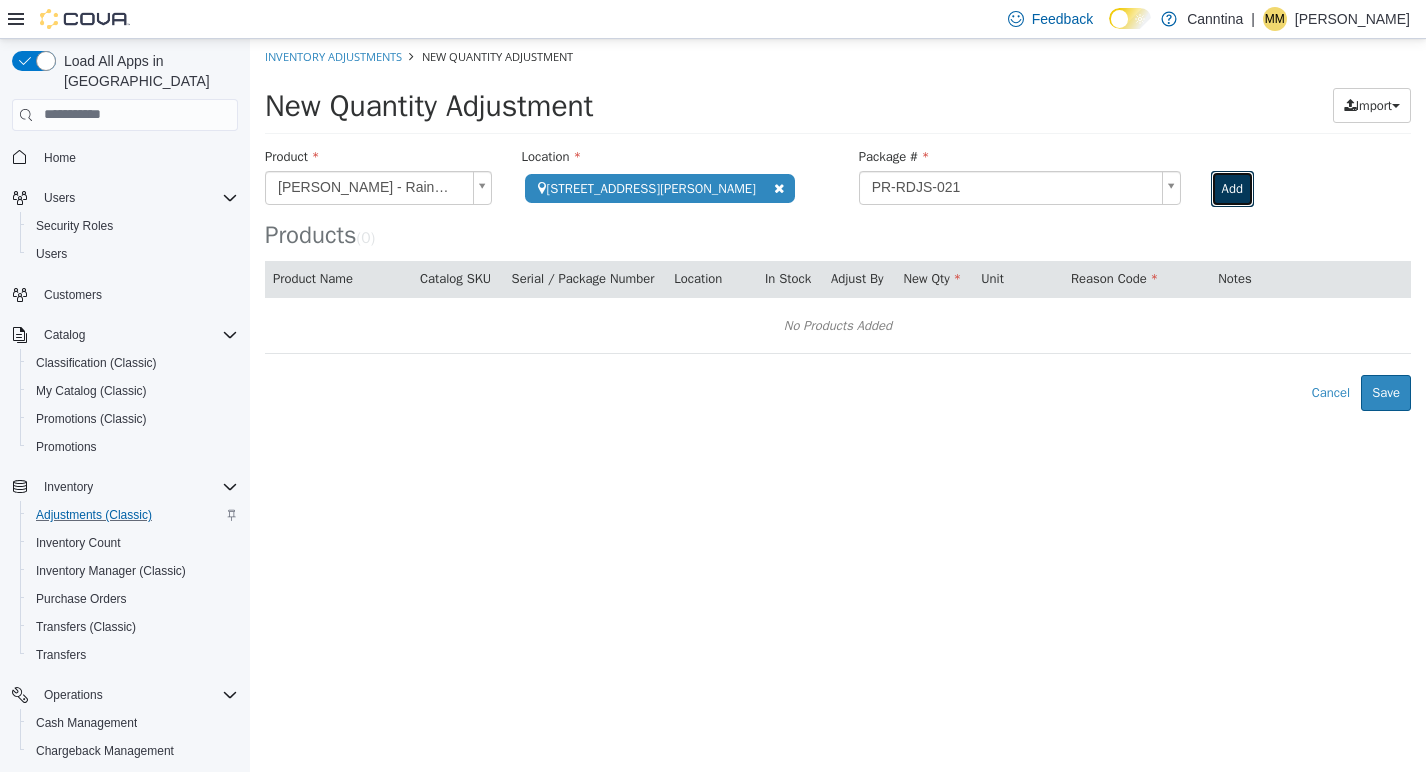 click on "Add" at bounding box center (1232, 188) 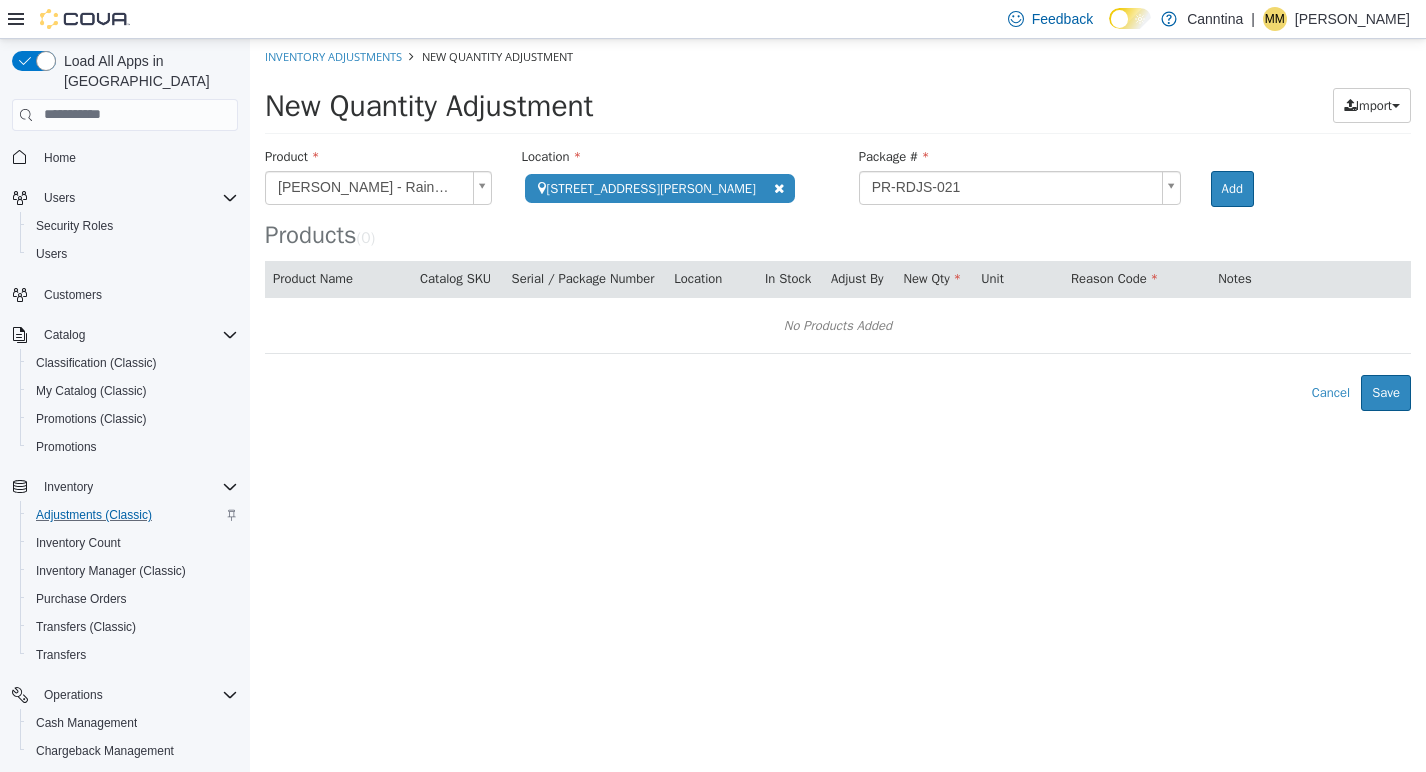 type 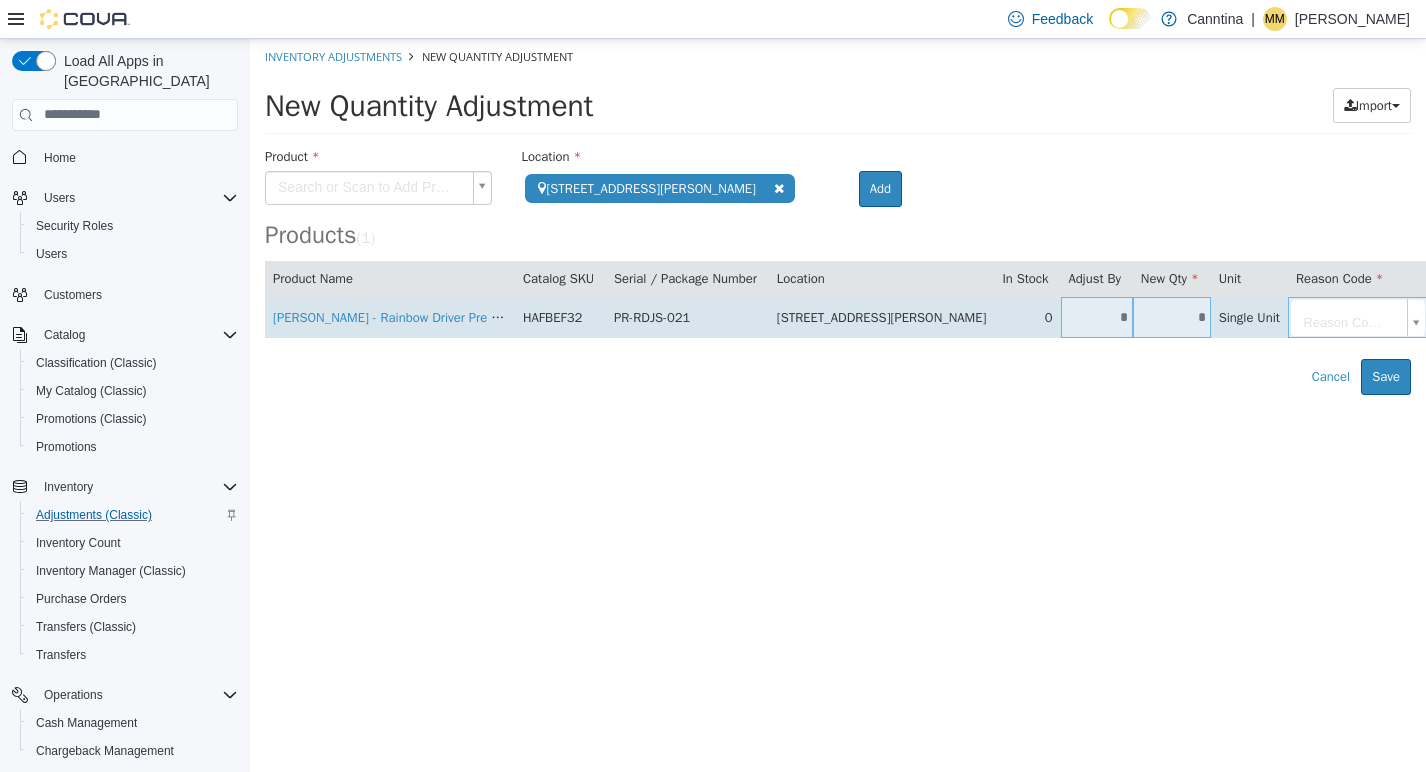 click on "*" at bounding box center (1097, 316) 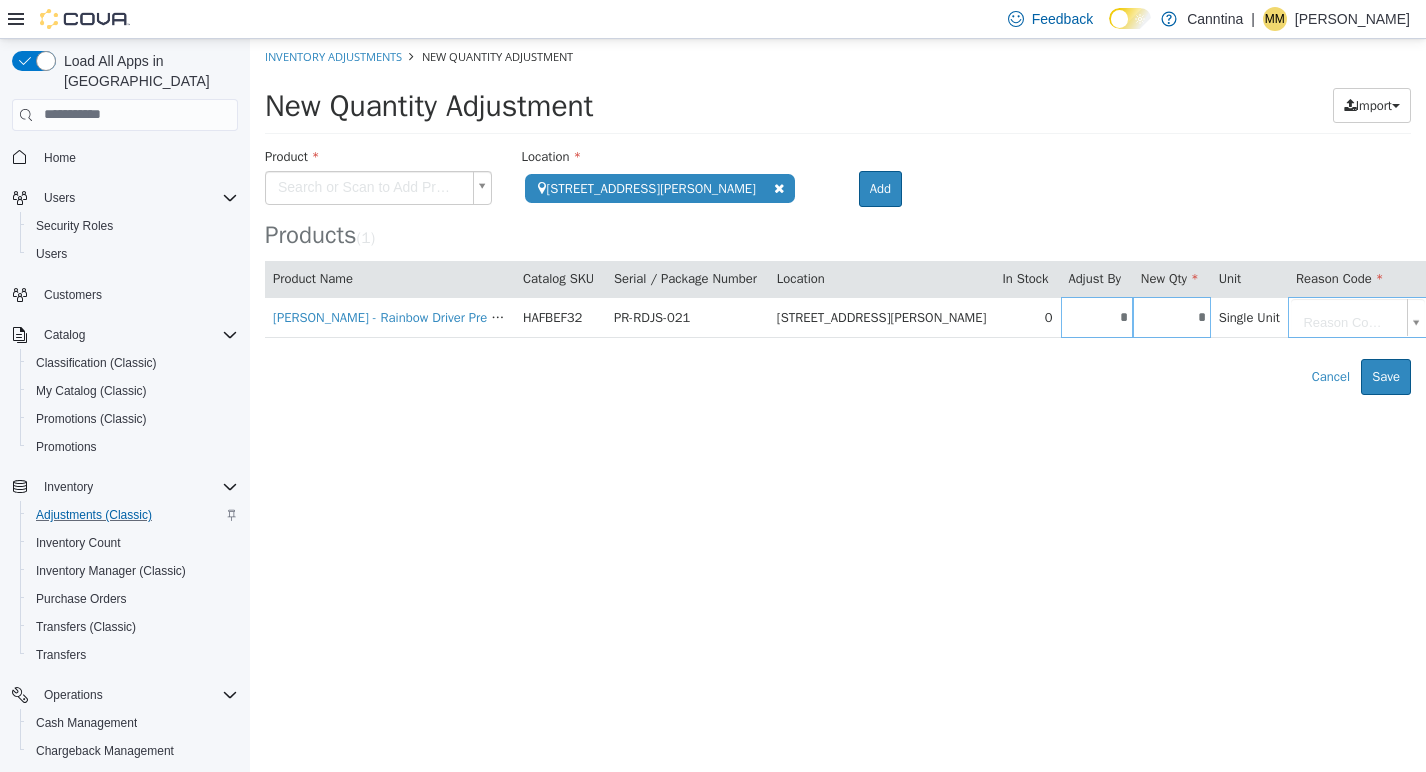 type on "*" 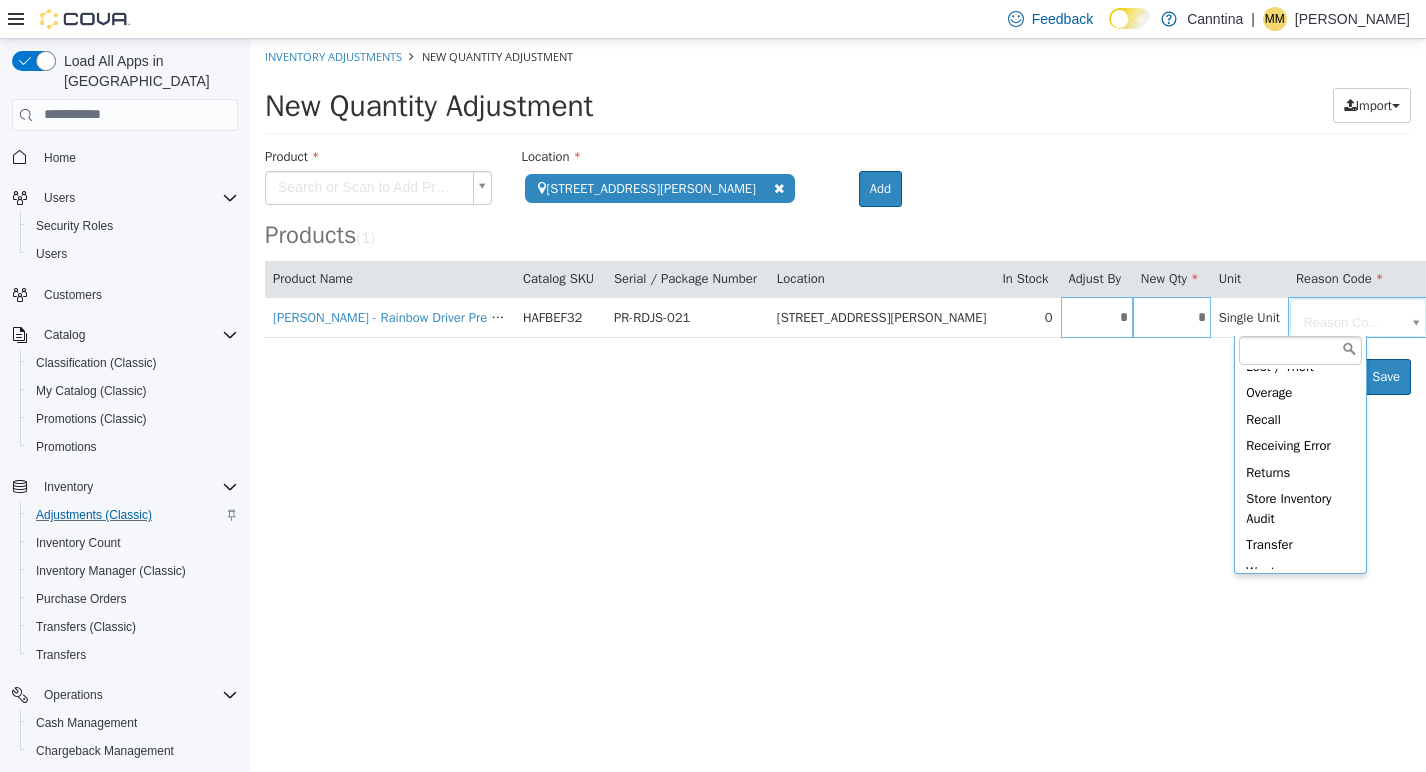 scroll, scrollTop: 131, scrollLeft: 0, axis: vertical 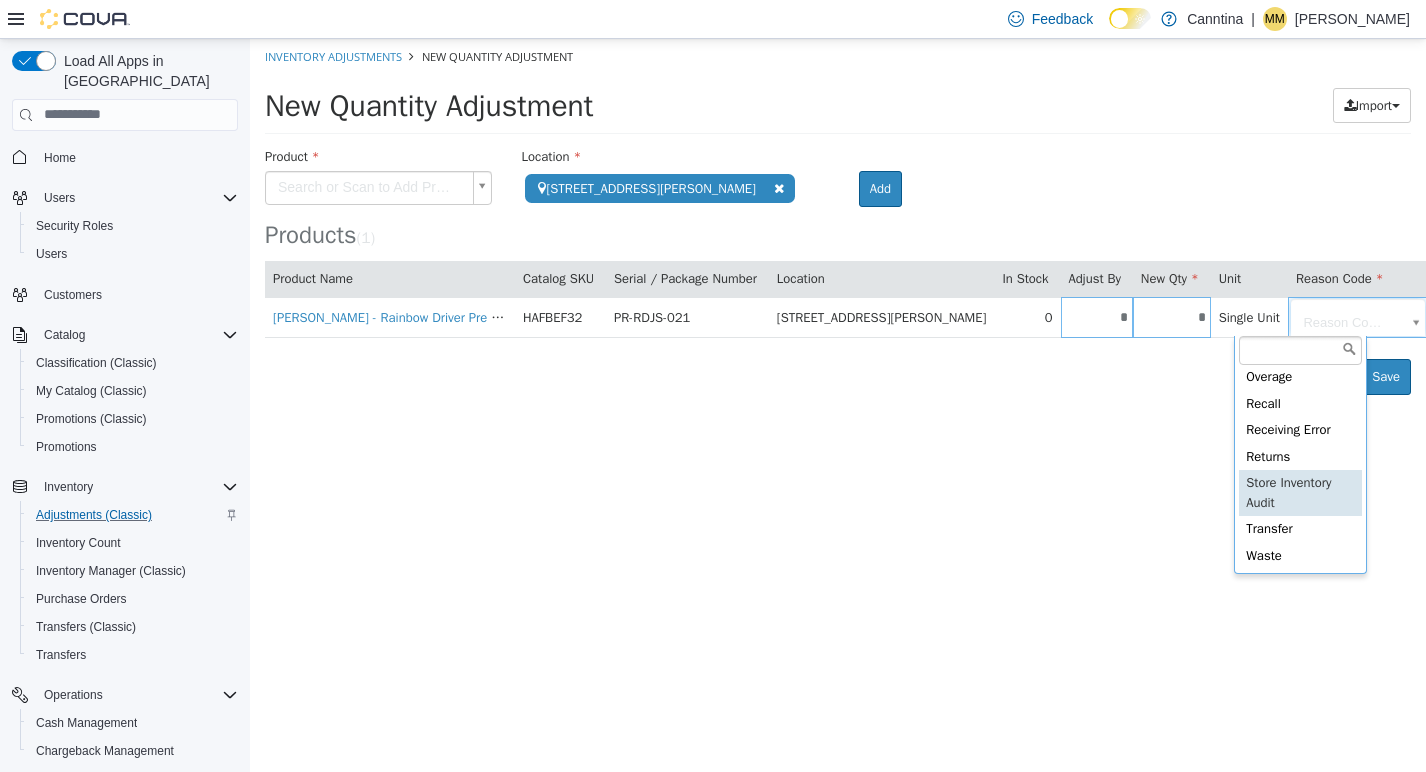 type on "**********" 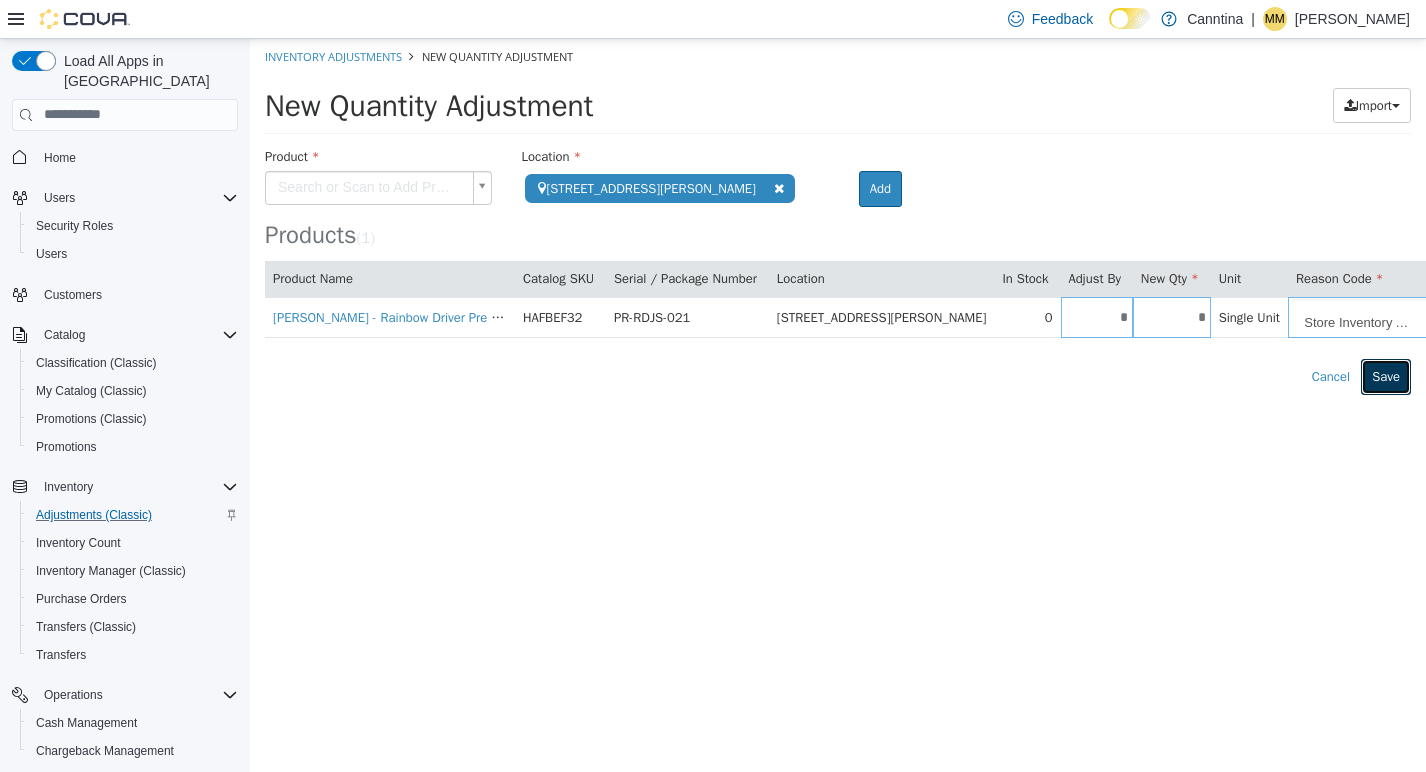 click on "Save" at bounding box center (1386, 376) 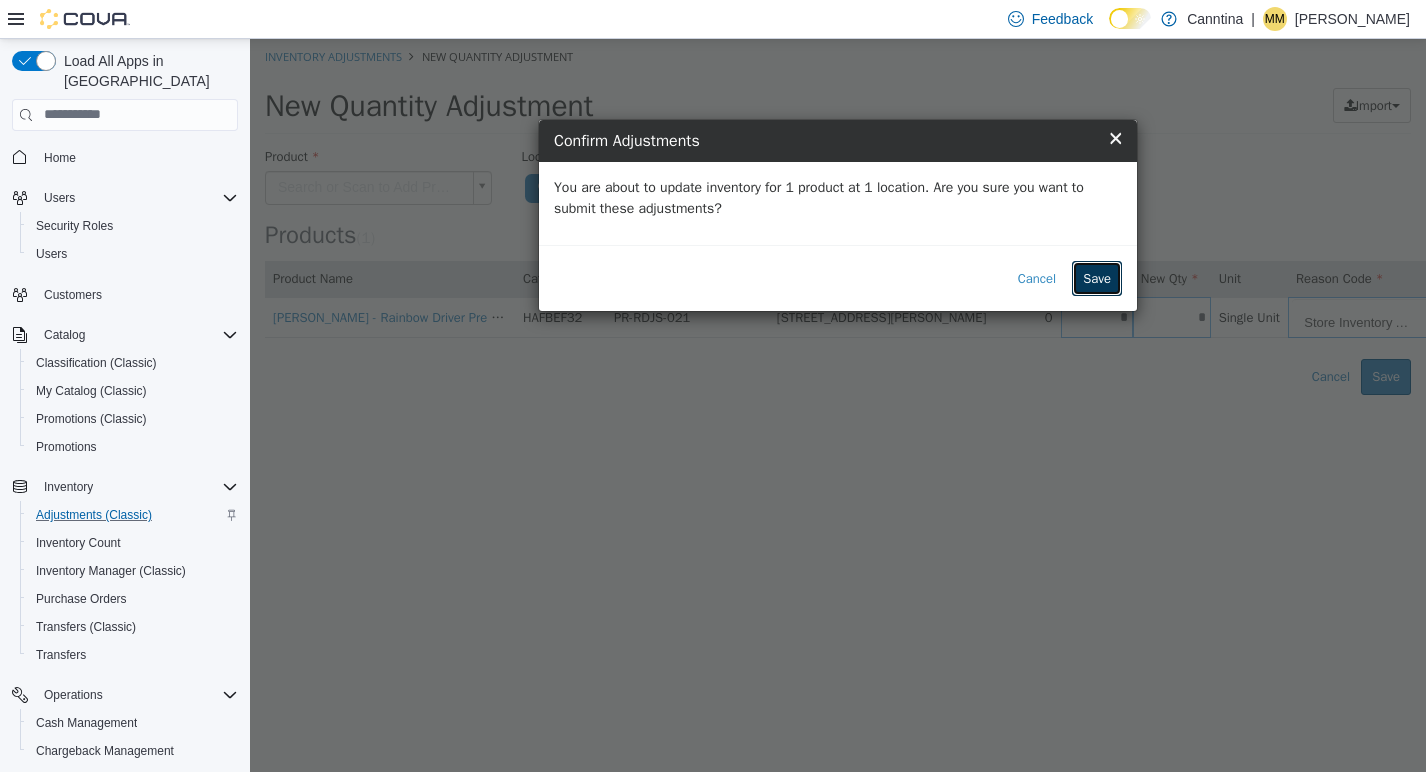 click on "Save" at bounding box center (1097, 278) 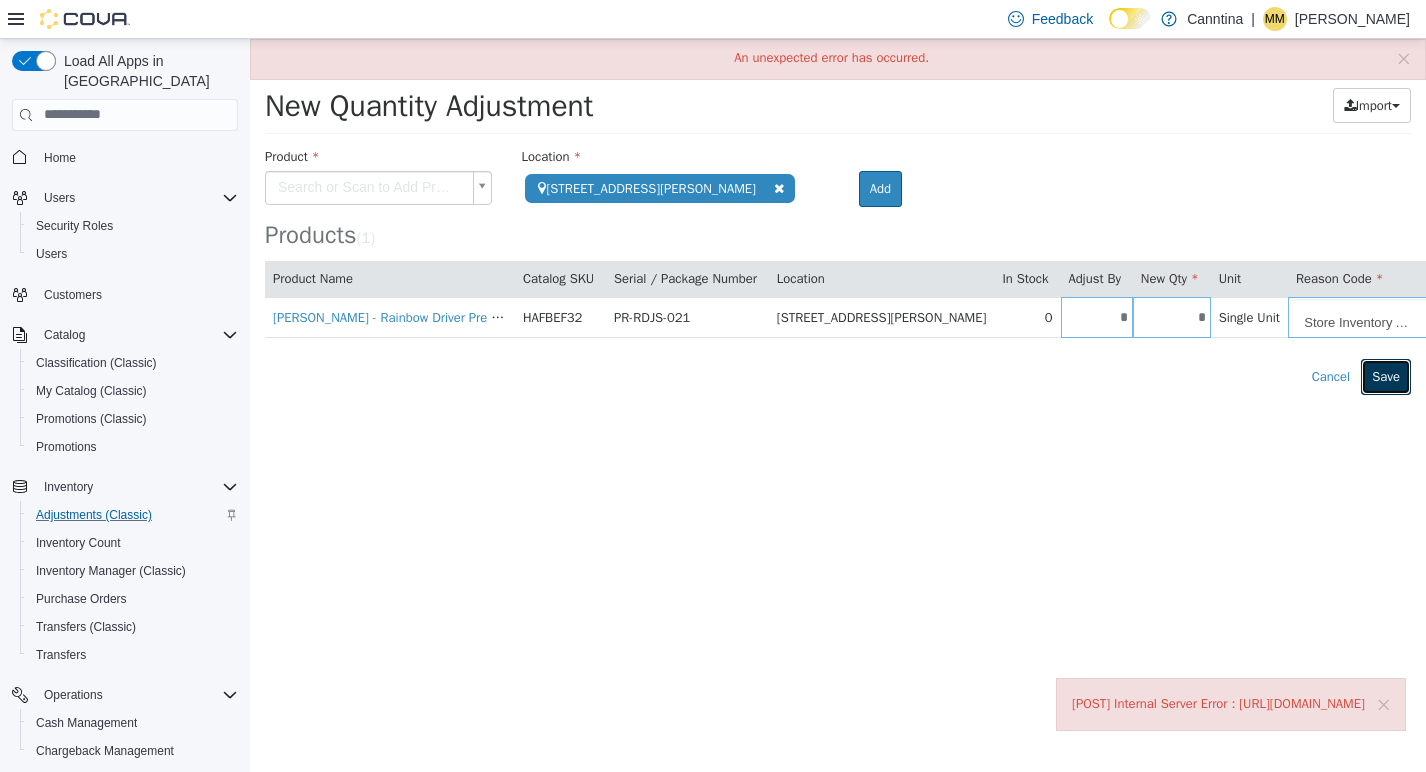 click on "Save" at bounding box center [1386, 376] 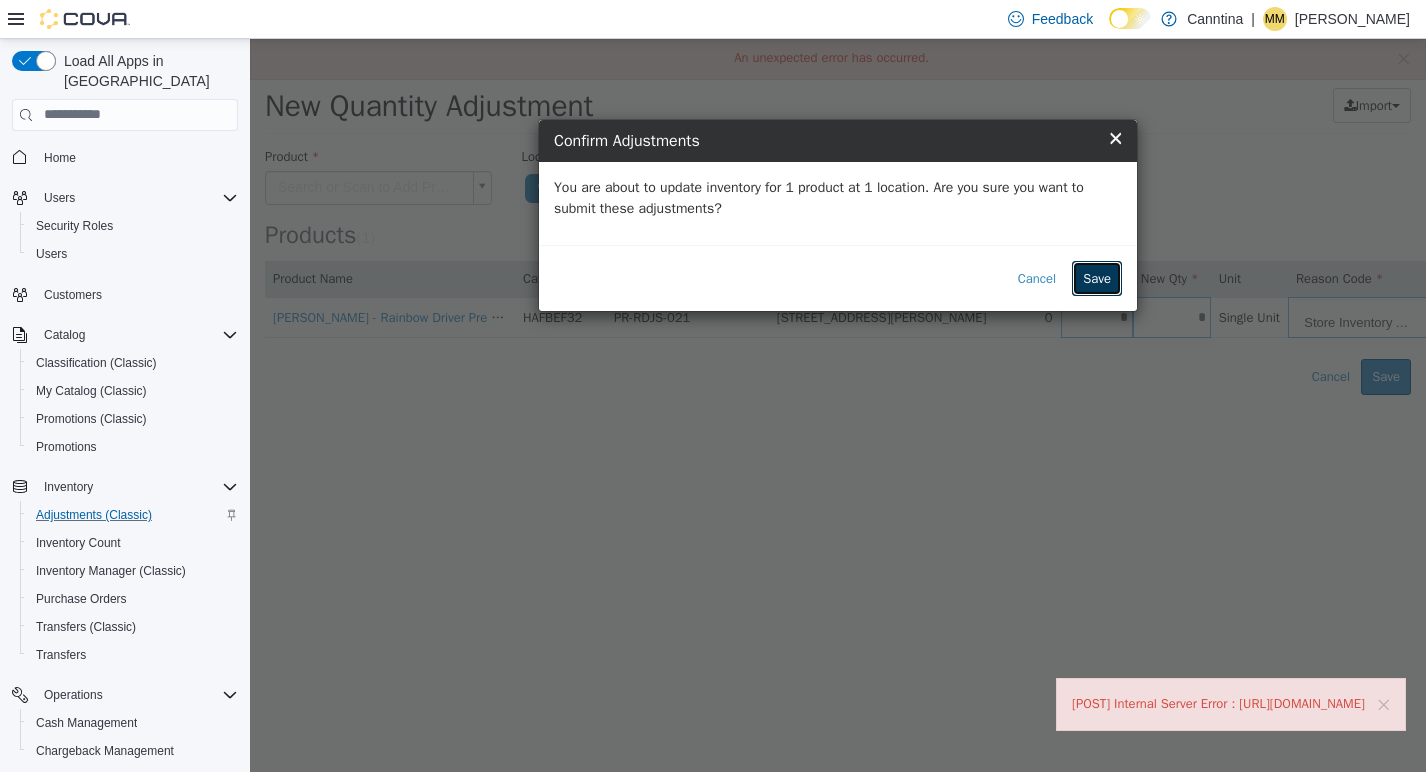click on "Save" at bounding box center [1097, 278] 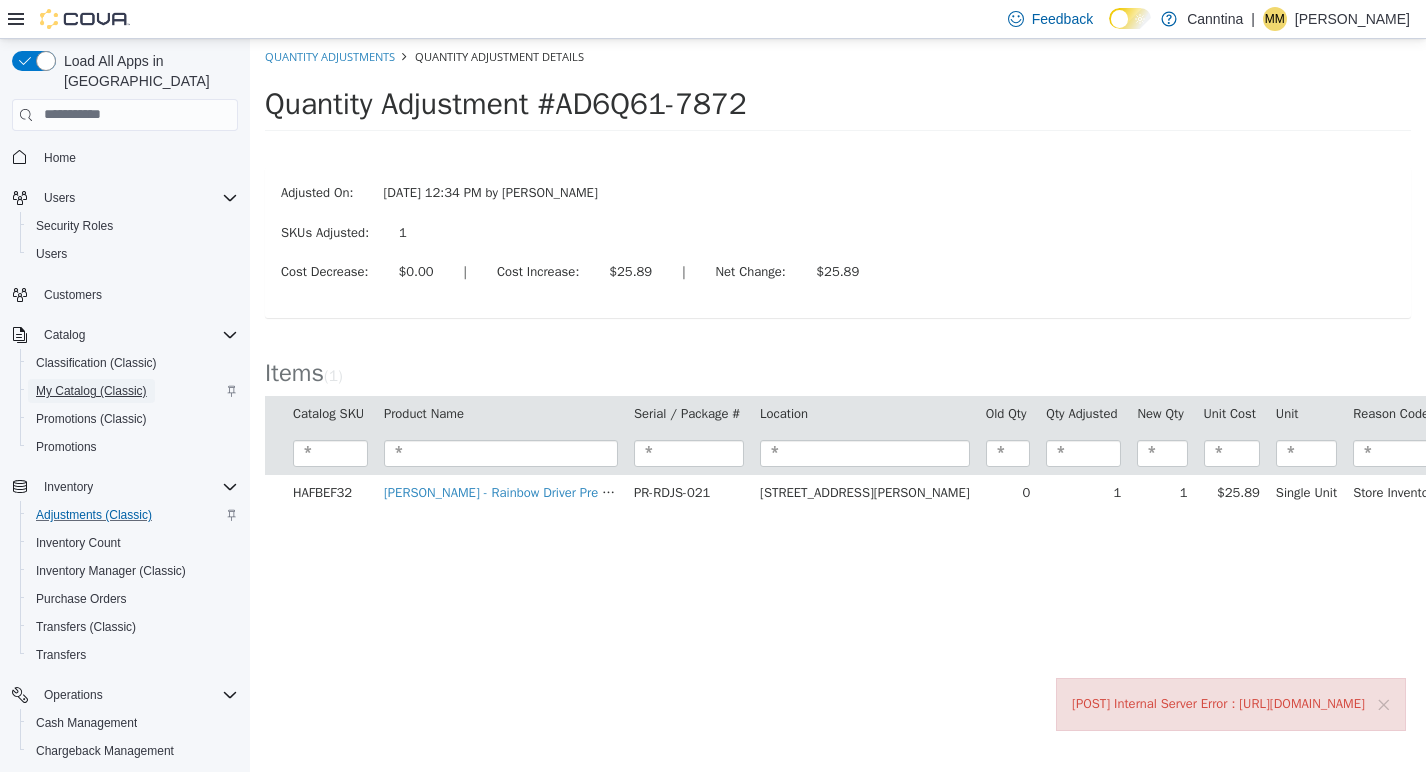 click on "My Catalog (Classic)" at bounding box center (91, 391) 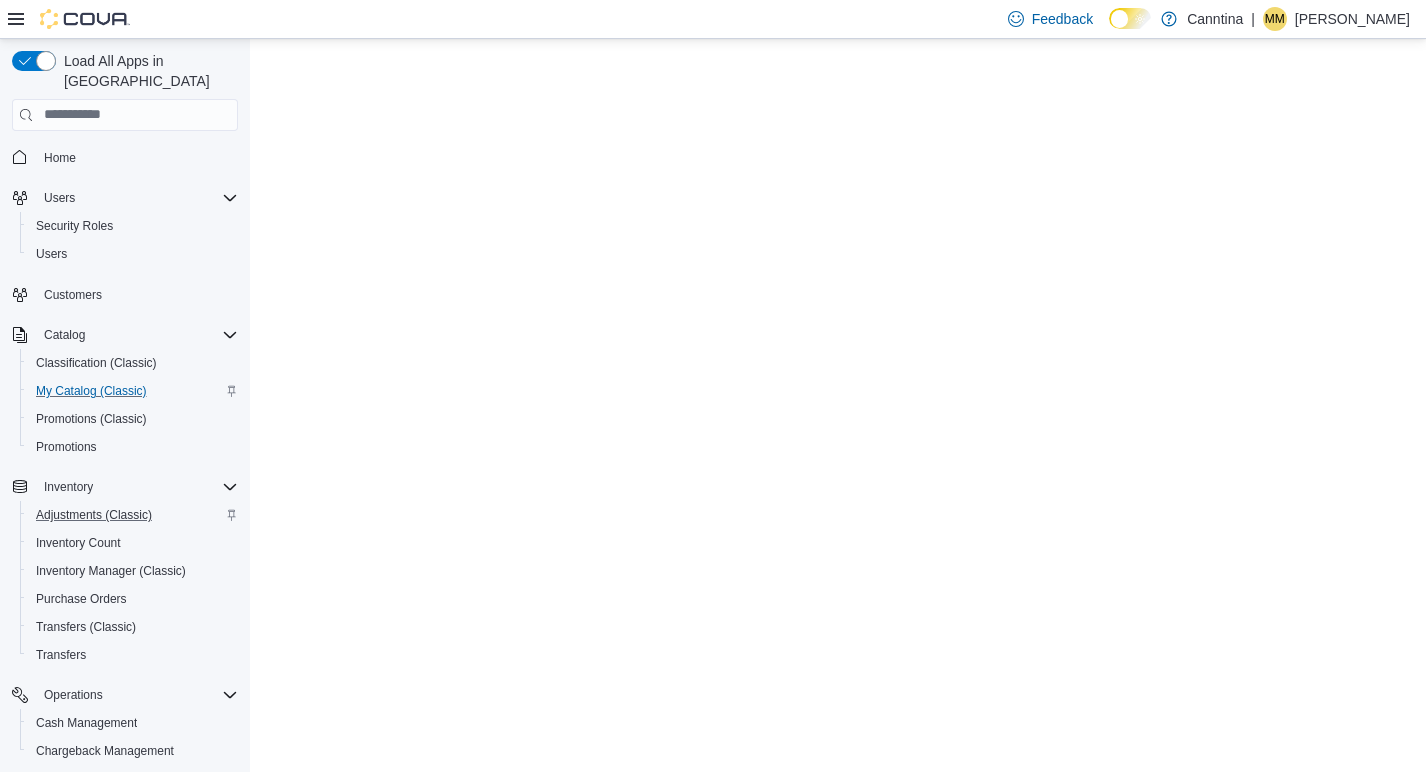 scroll, scrollTop: 0, scrollLeft: 0, axis: both 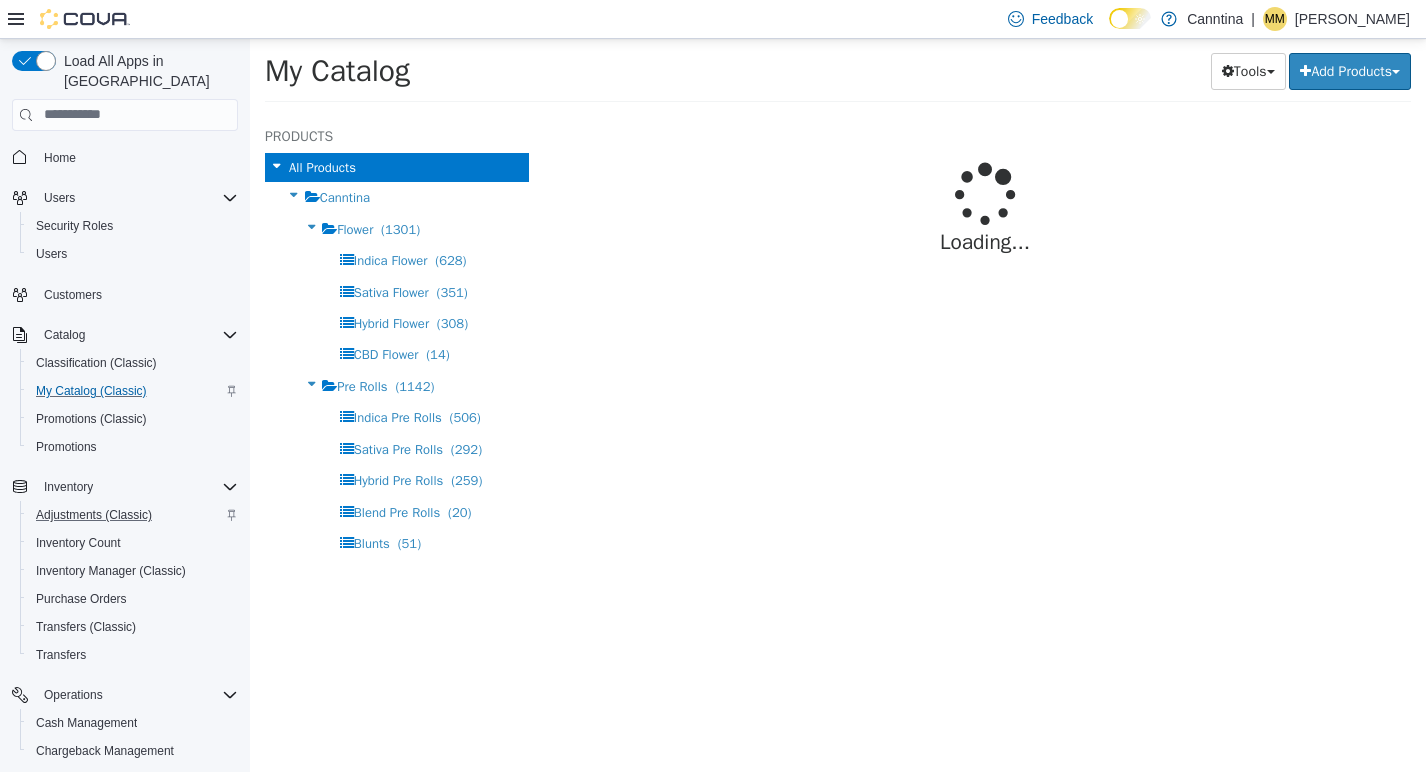 select on "**********" 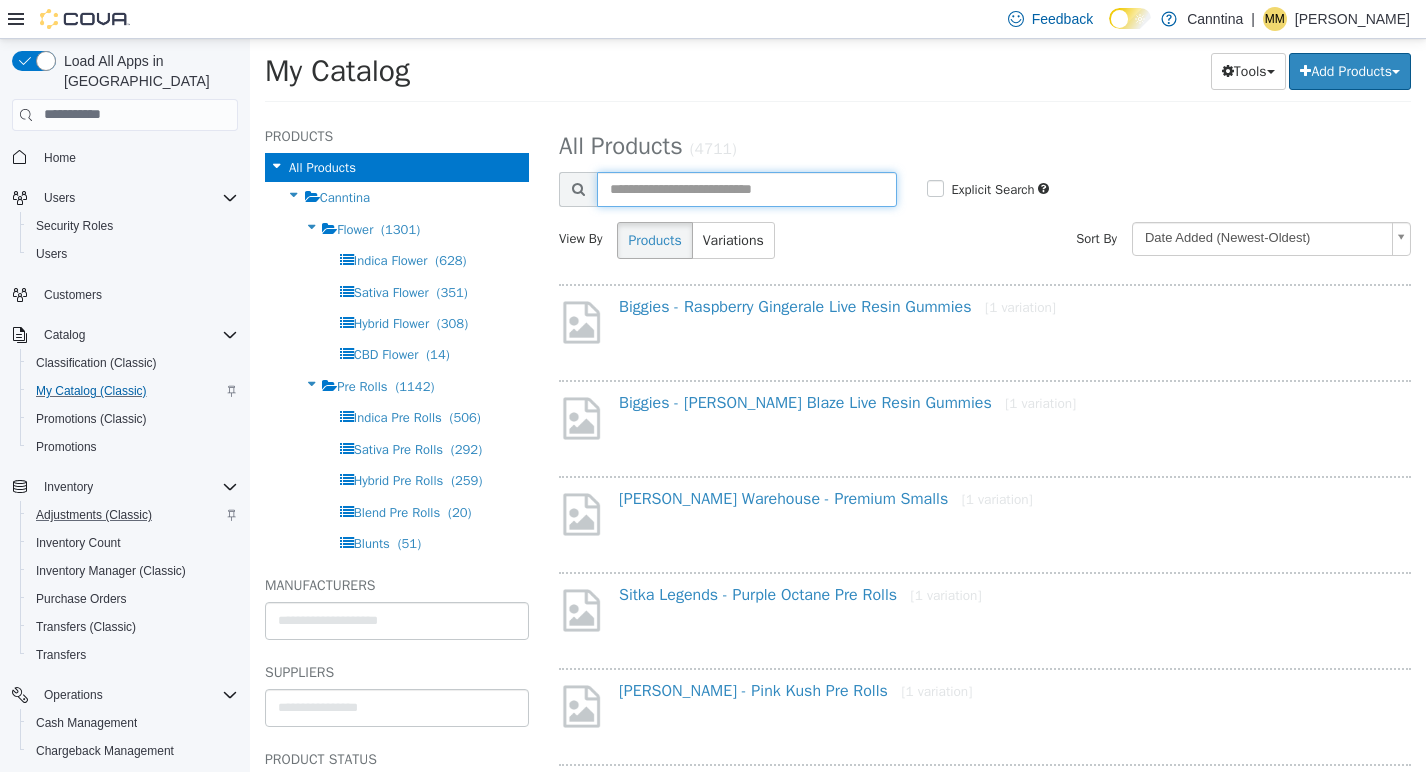click at bounding box center (747, 188) 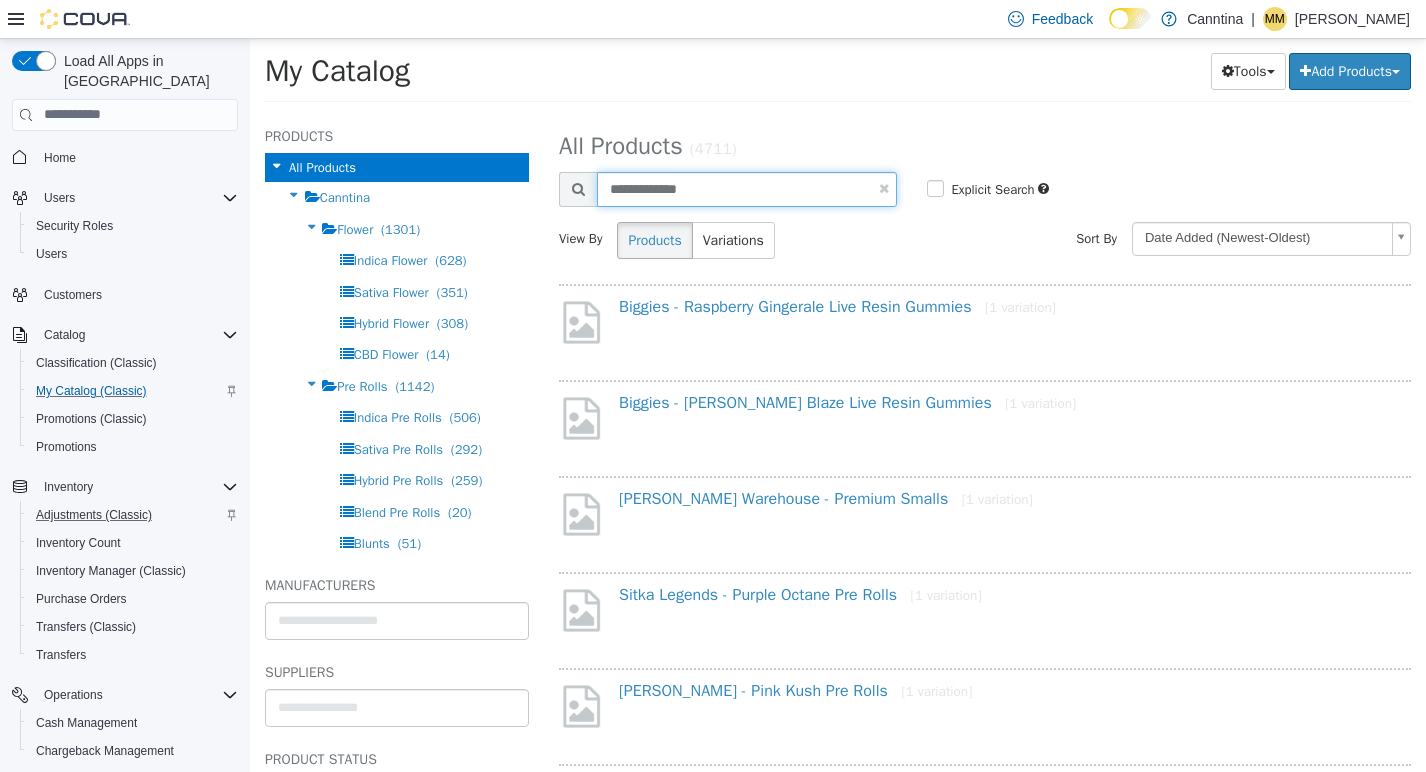 type on "**********" 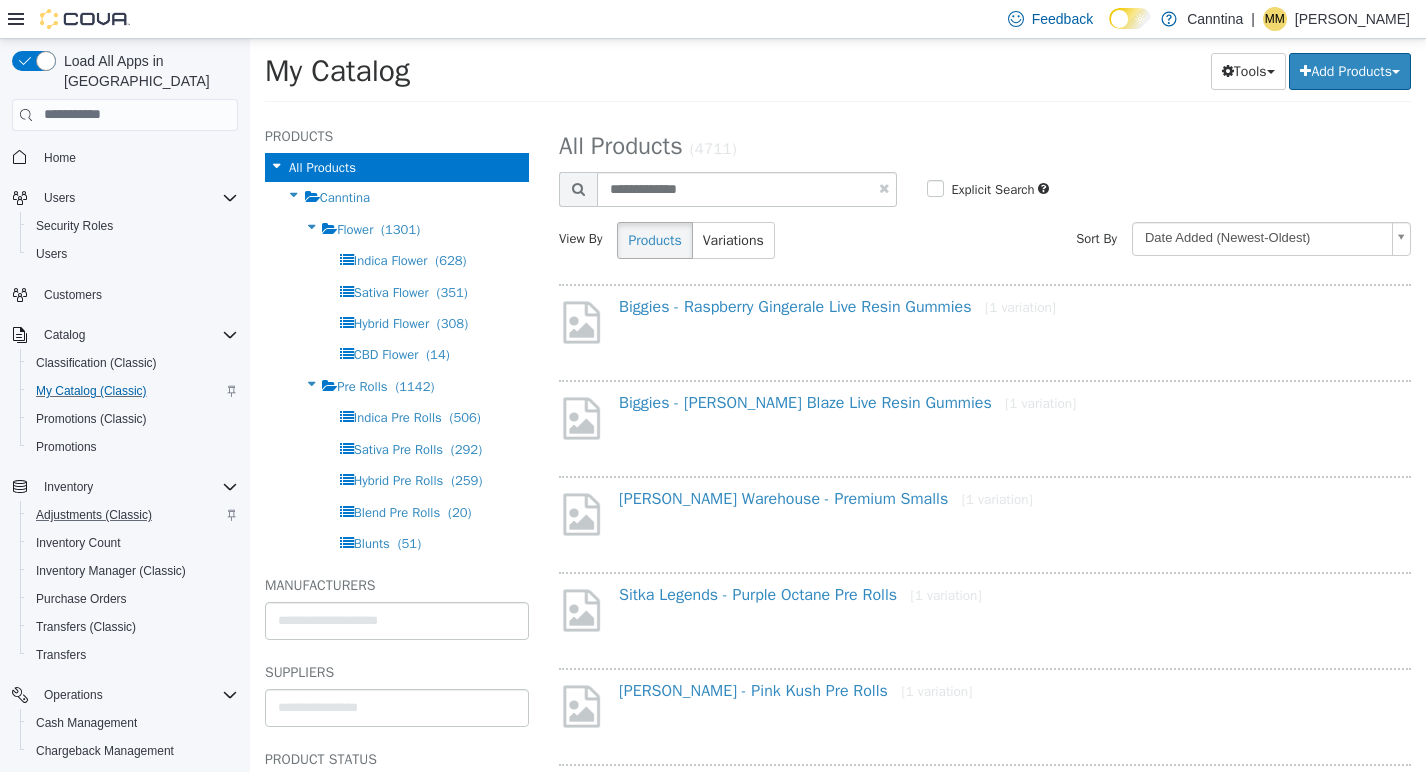 select on "**********" 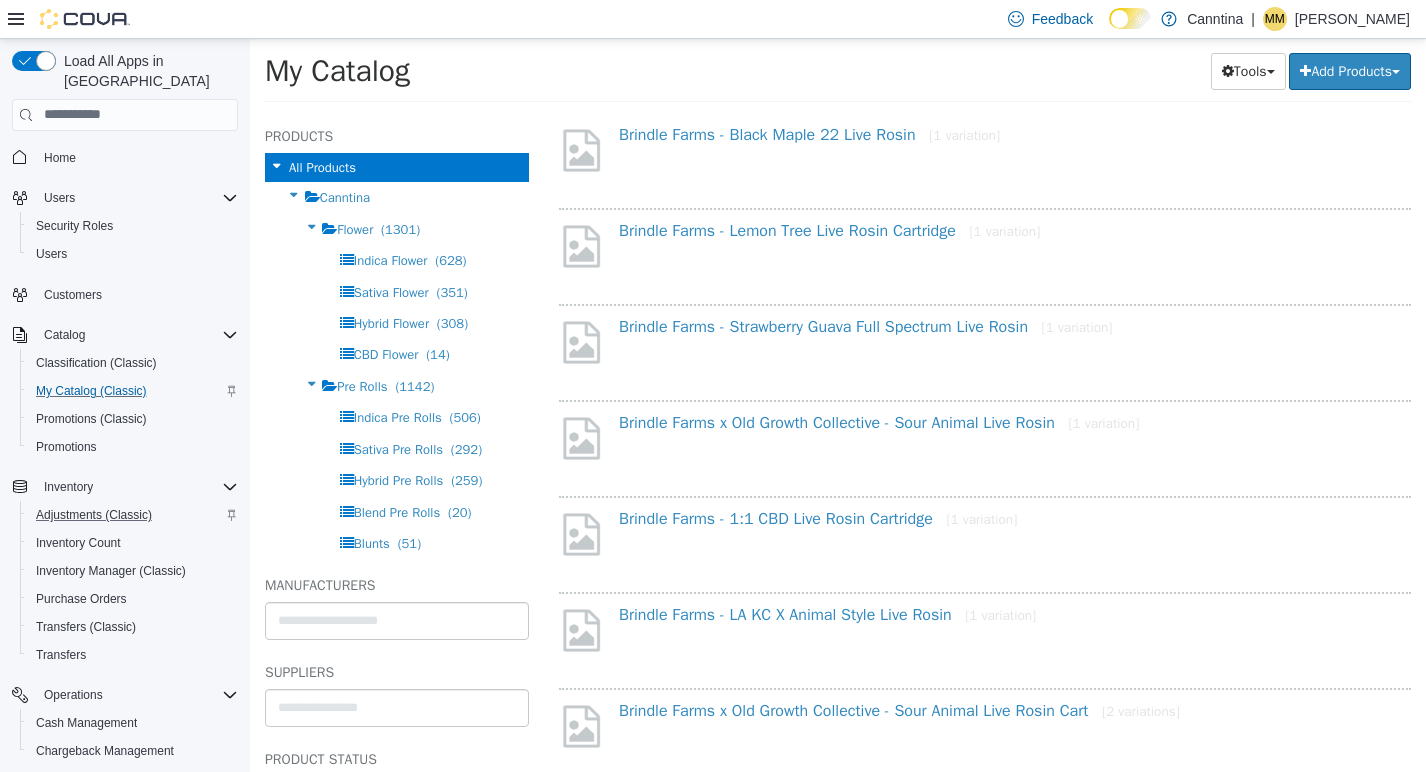 scroll, scrollTop: 610, scrollLeft: 0, axis: vertical 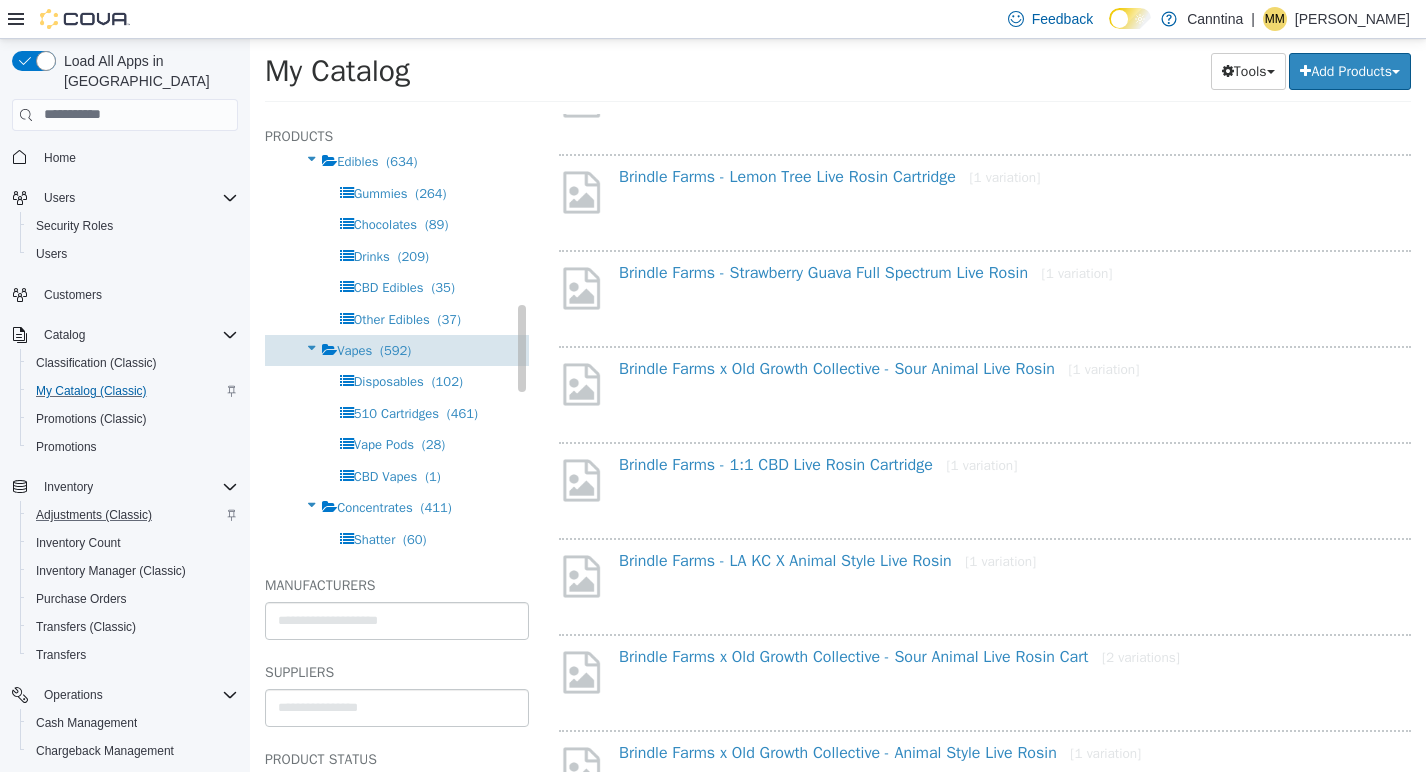 click on "(592)" at bounding box center (395, 349) 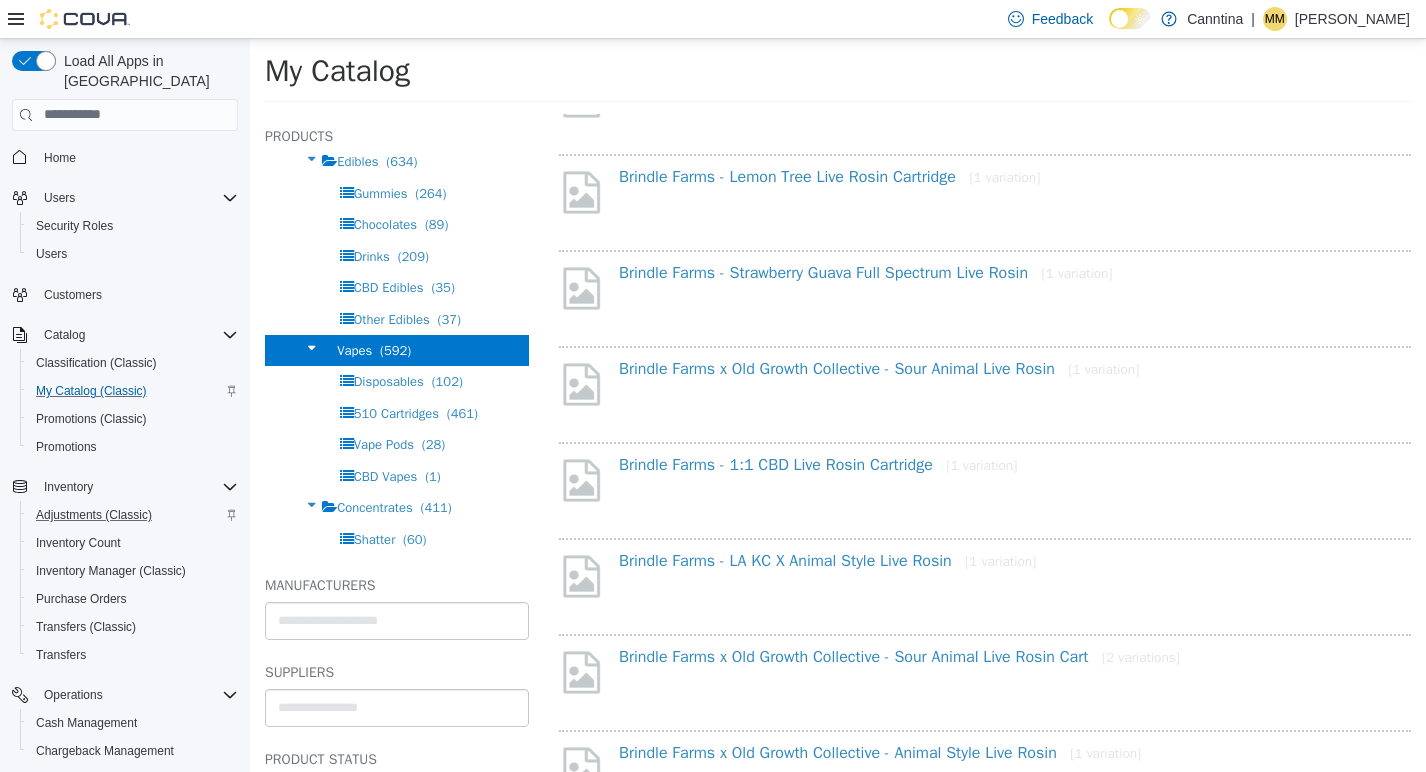 select on "**********" 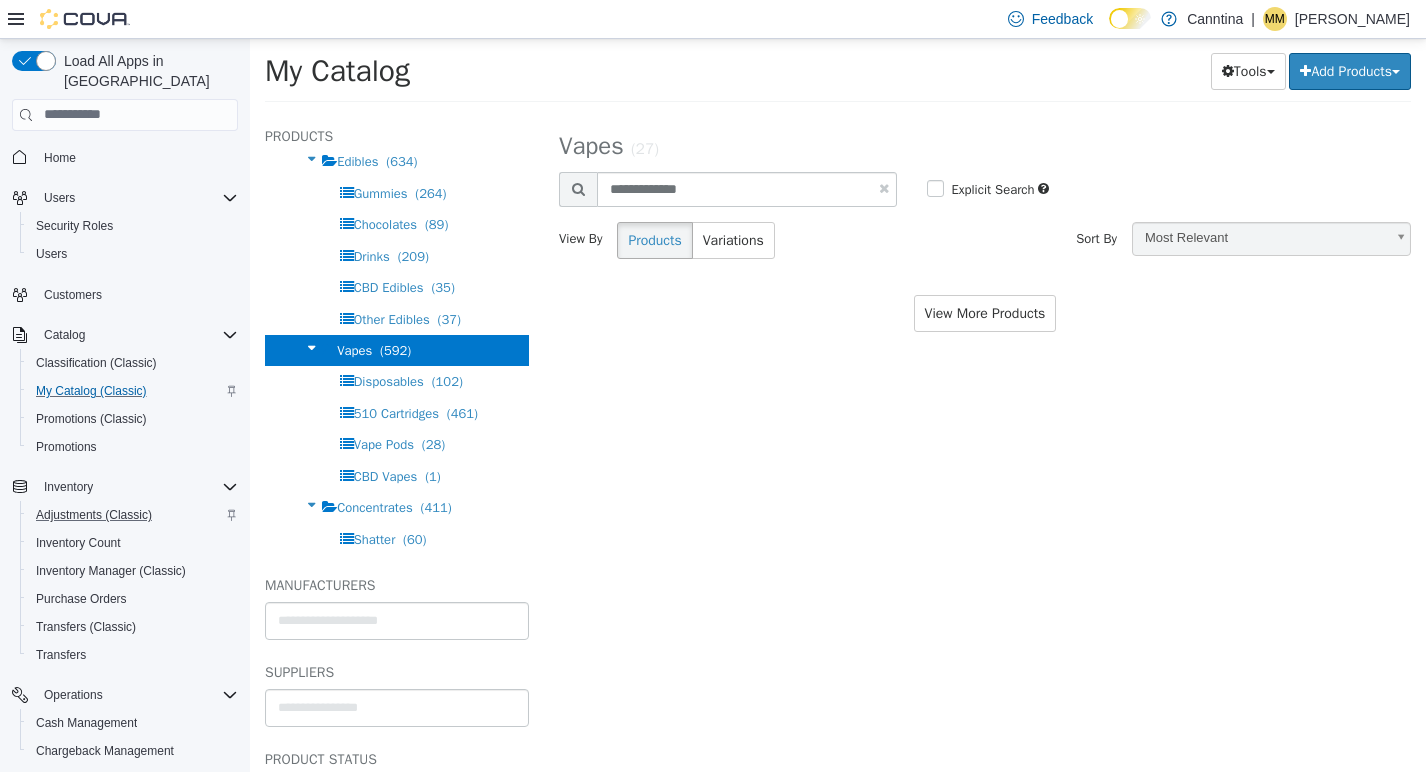 scroll, scrollTop: 0, scrollLeft: 0, axis: both 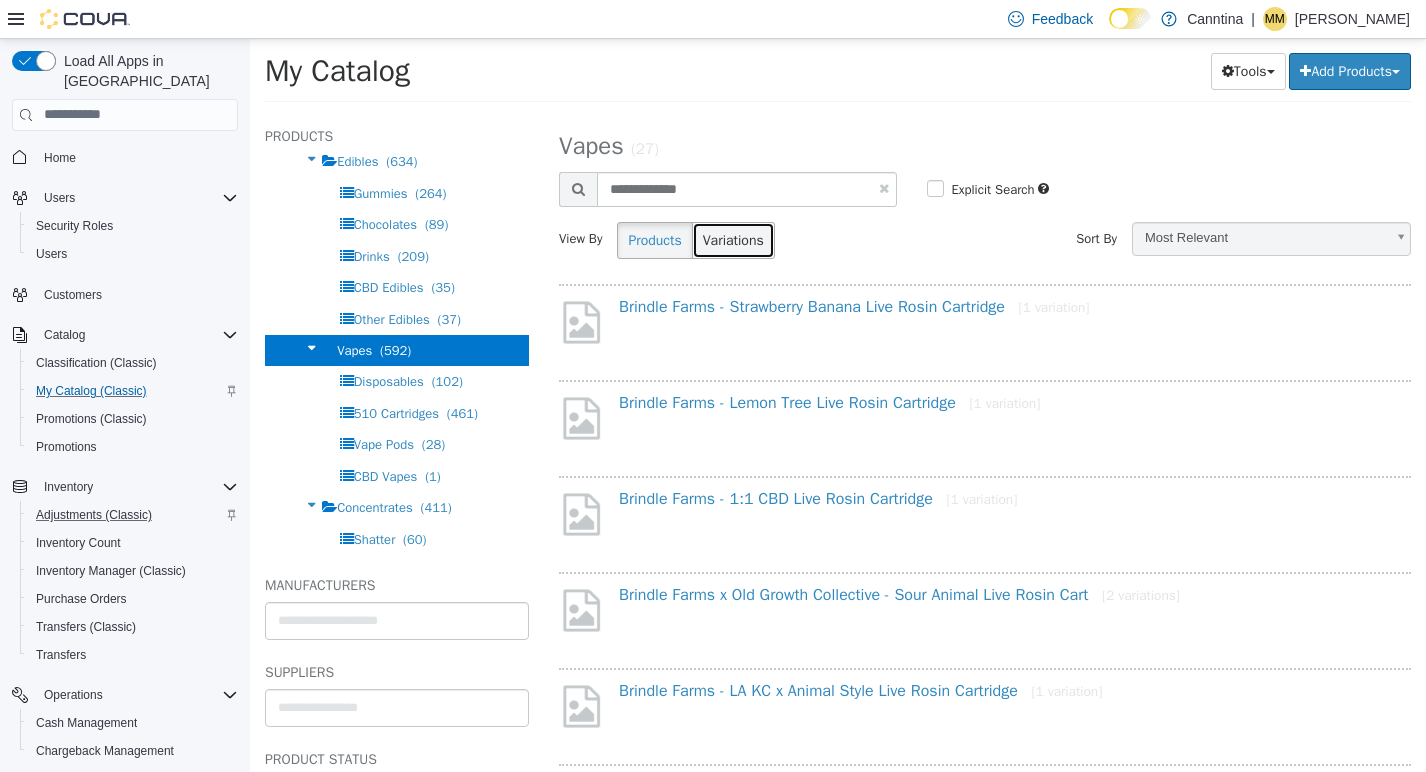 click on "Variations" at bounding box center (733, 239) 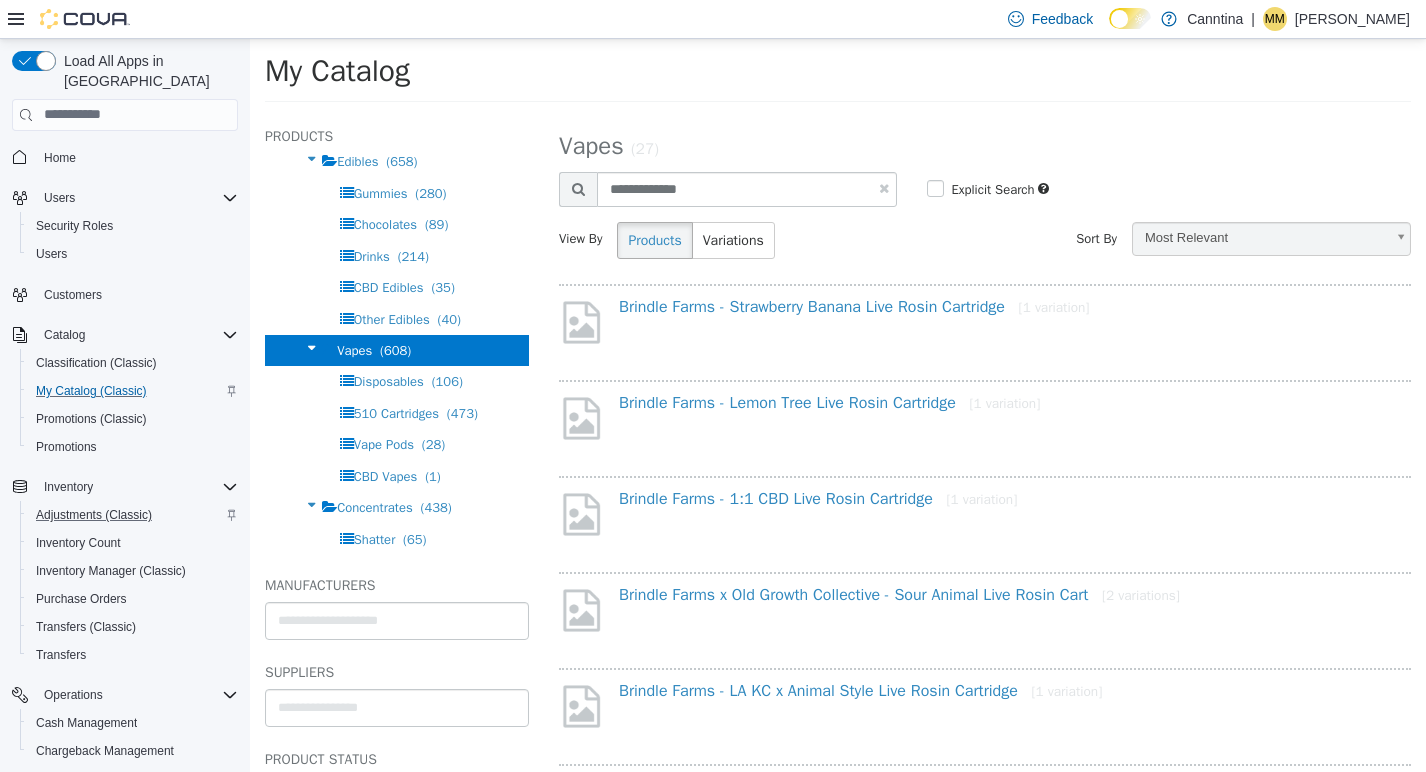 select on "**********" 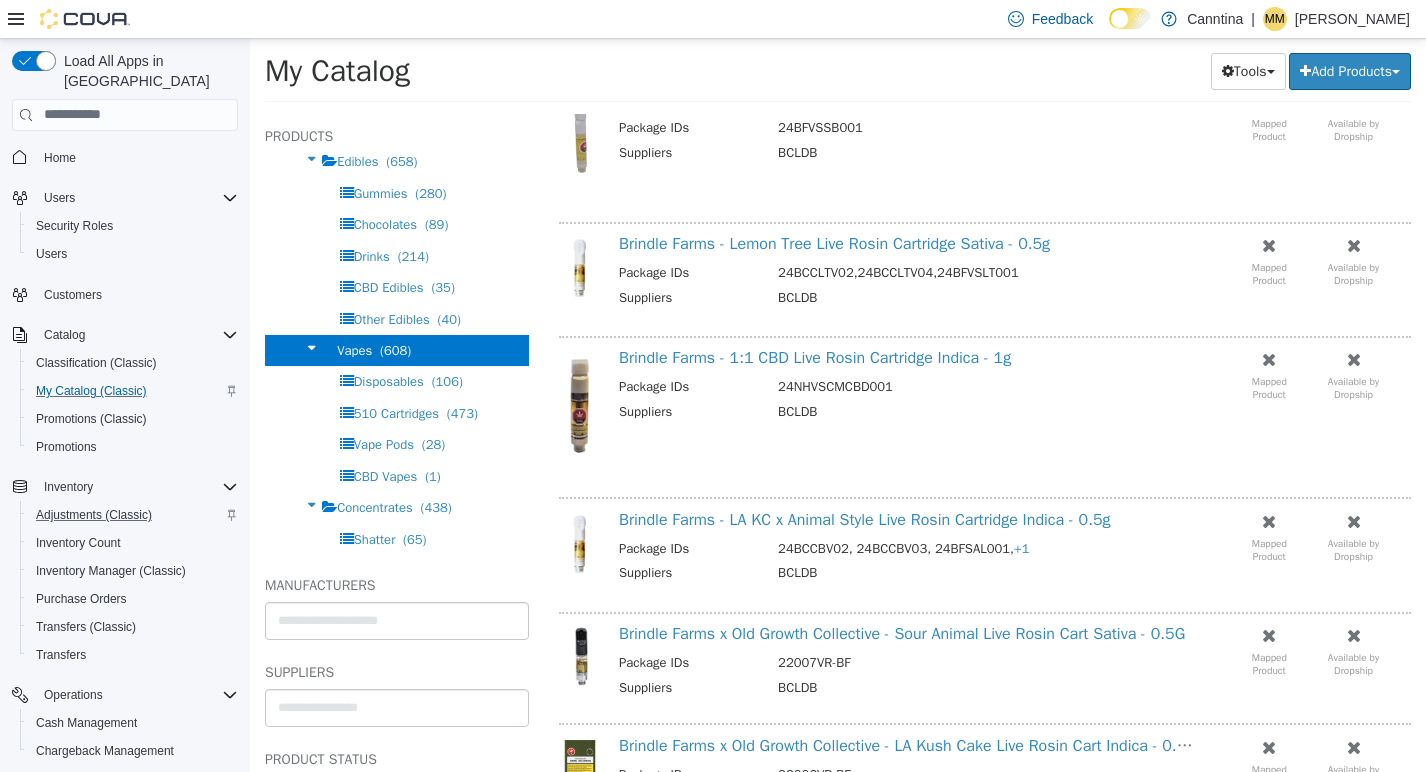 scroll, scrollTop: 364, scrollLeft: 0, axis: vertical 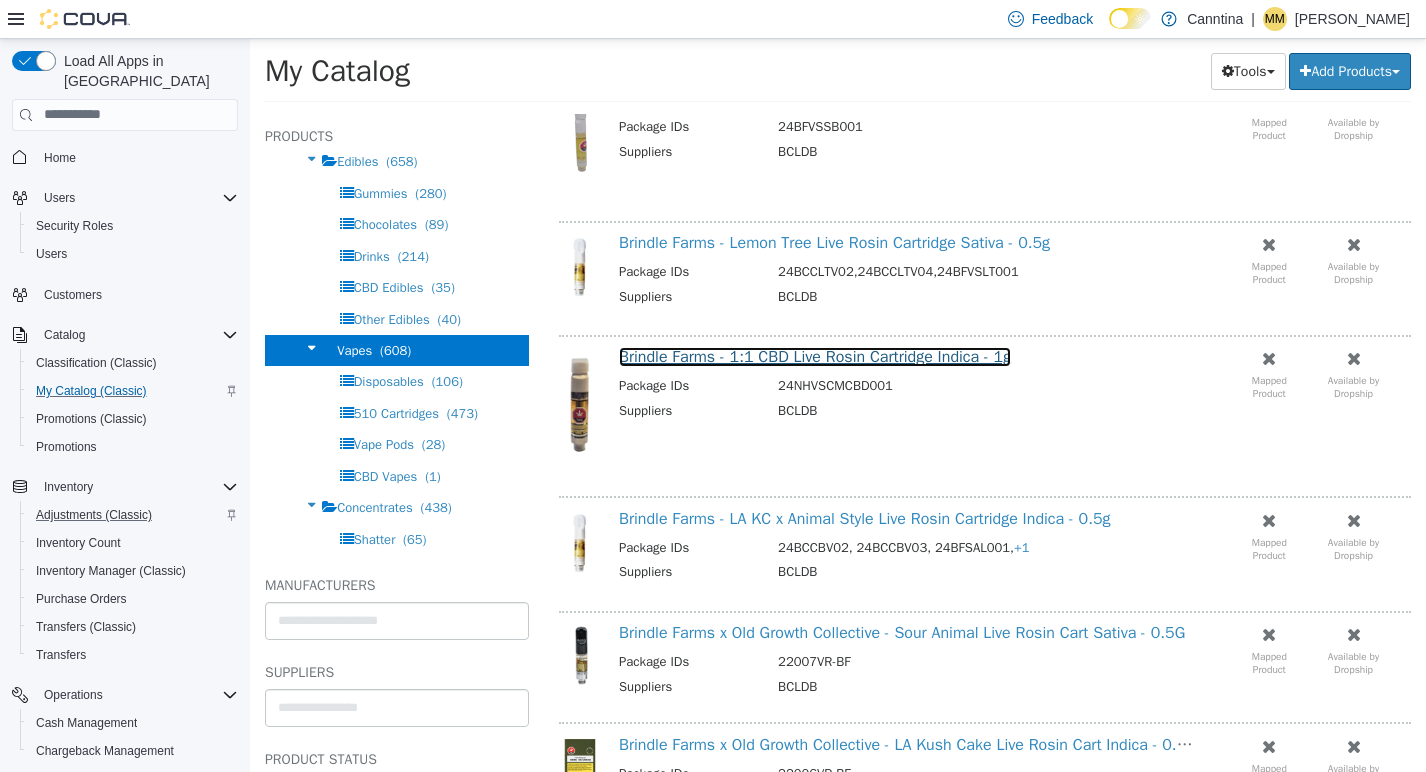 click on "Brindle Farms - 1:1 CBD Live Rosin Cartridge Indica - 1g" at bounding box center [815, 356] 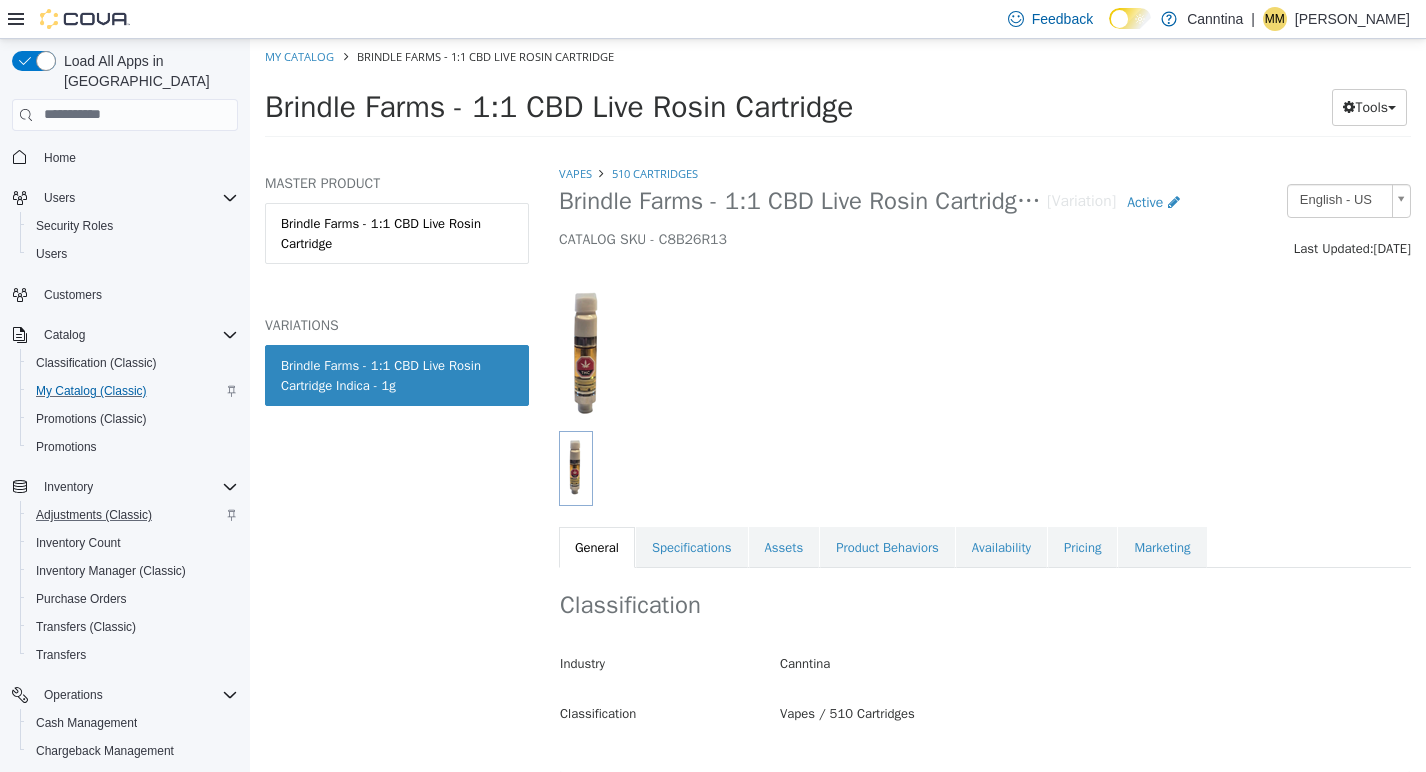 scroll, scrollTop: 267, scrollLeft: 0, axis: vertical 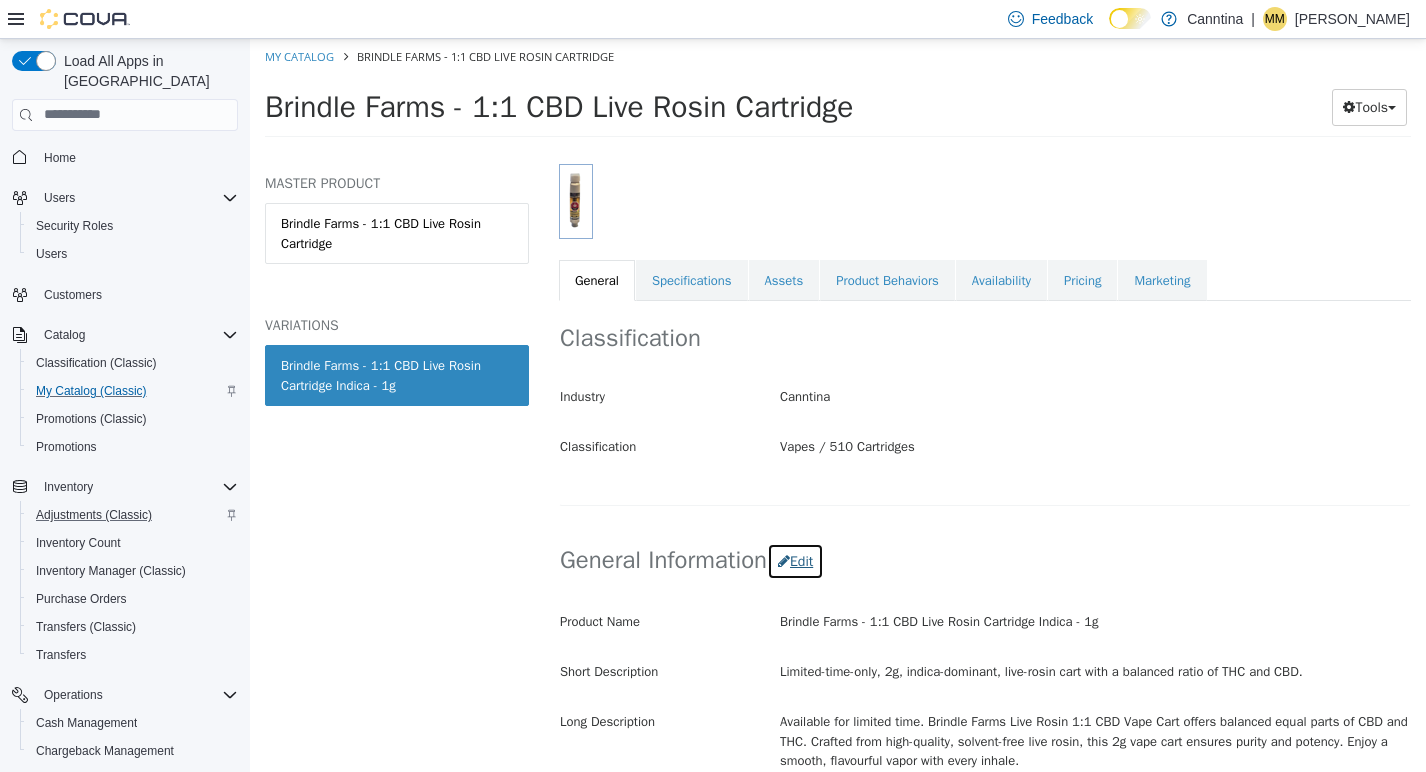 click on "Edit" at bounding box center (795, 560) 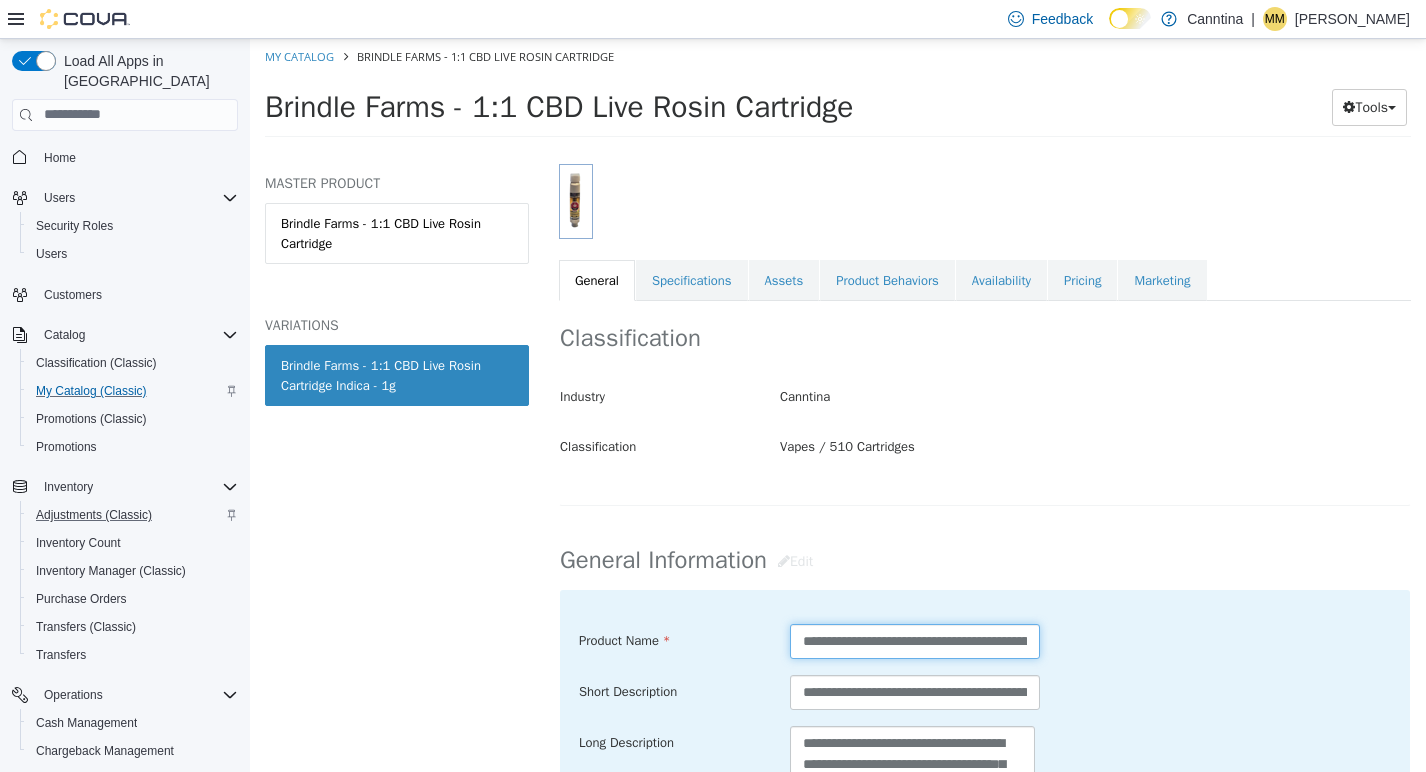 click on "**********" at bounding box center (915, 640) 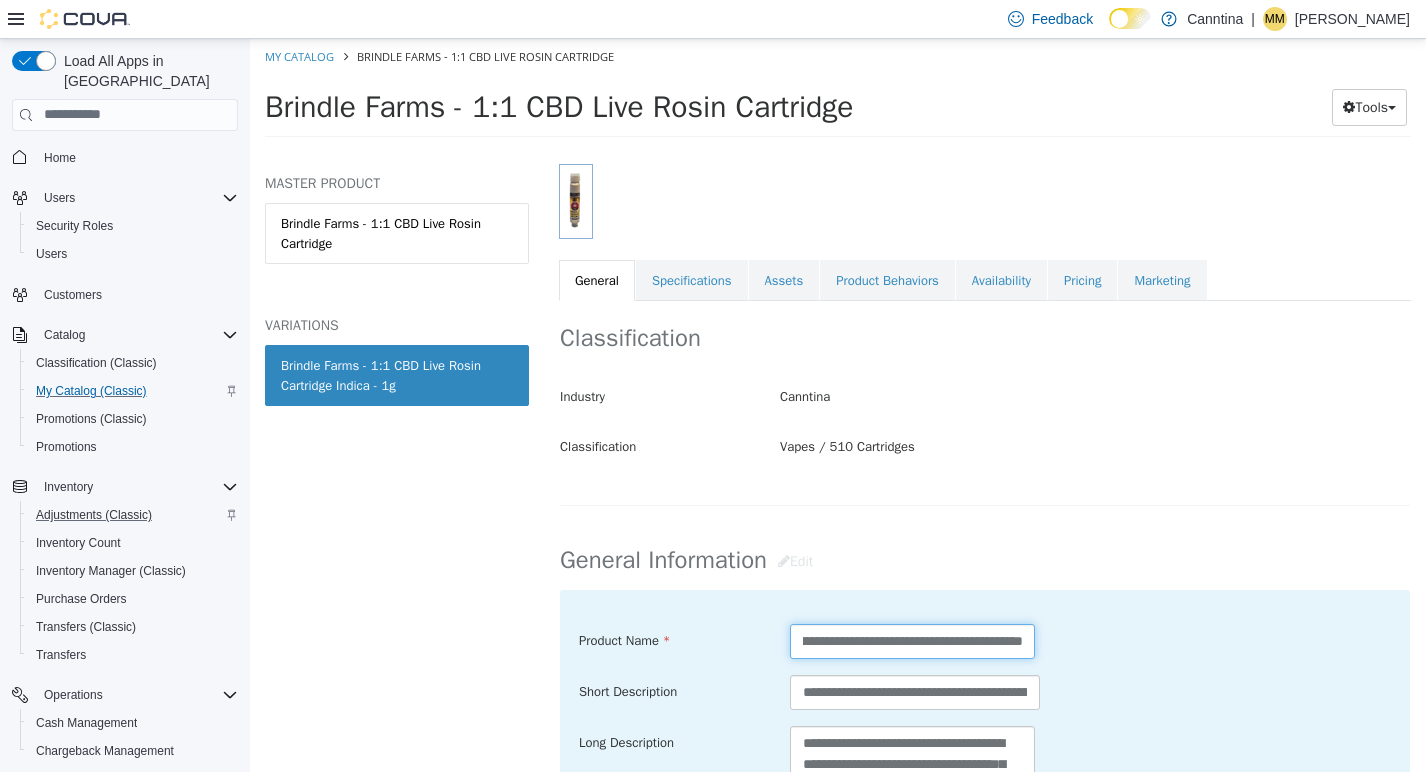 scroll, scrollTop: 0, scrollLeft: 132, axis: horizontal 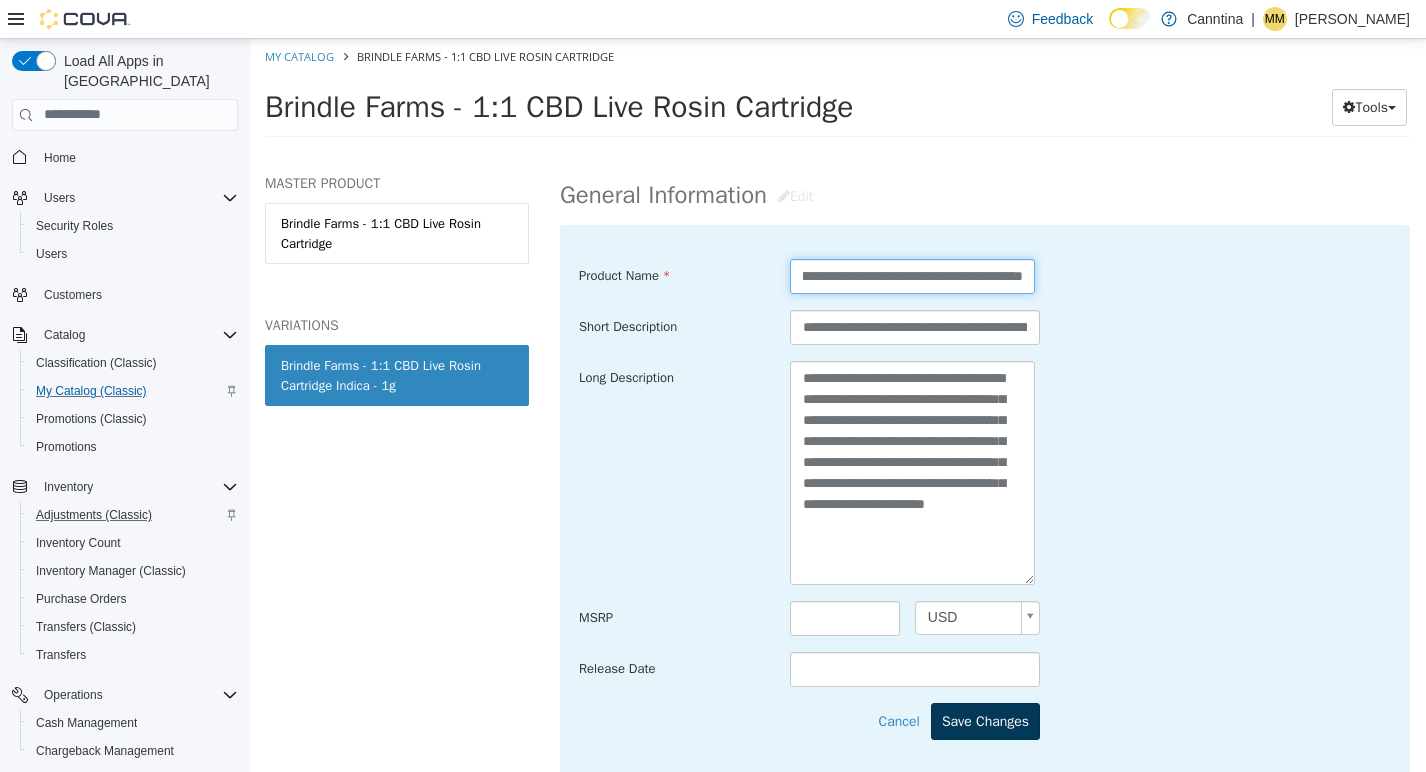 type on "**********" 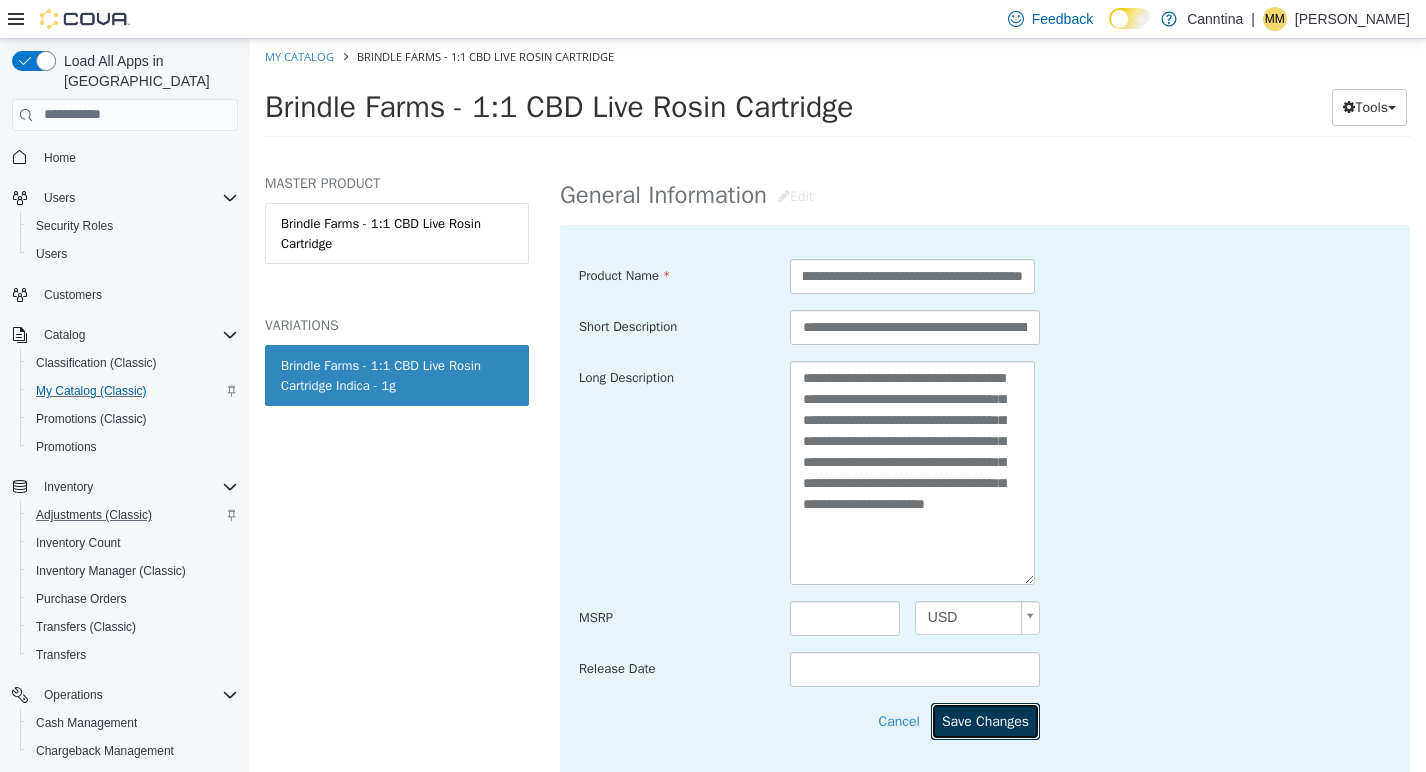 click on "Save Changes" at bounding box center [985, 720] 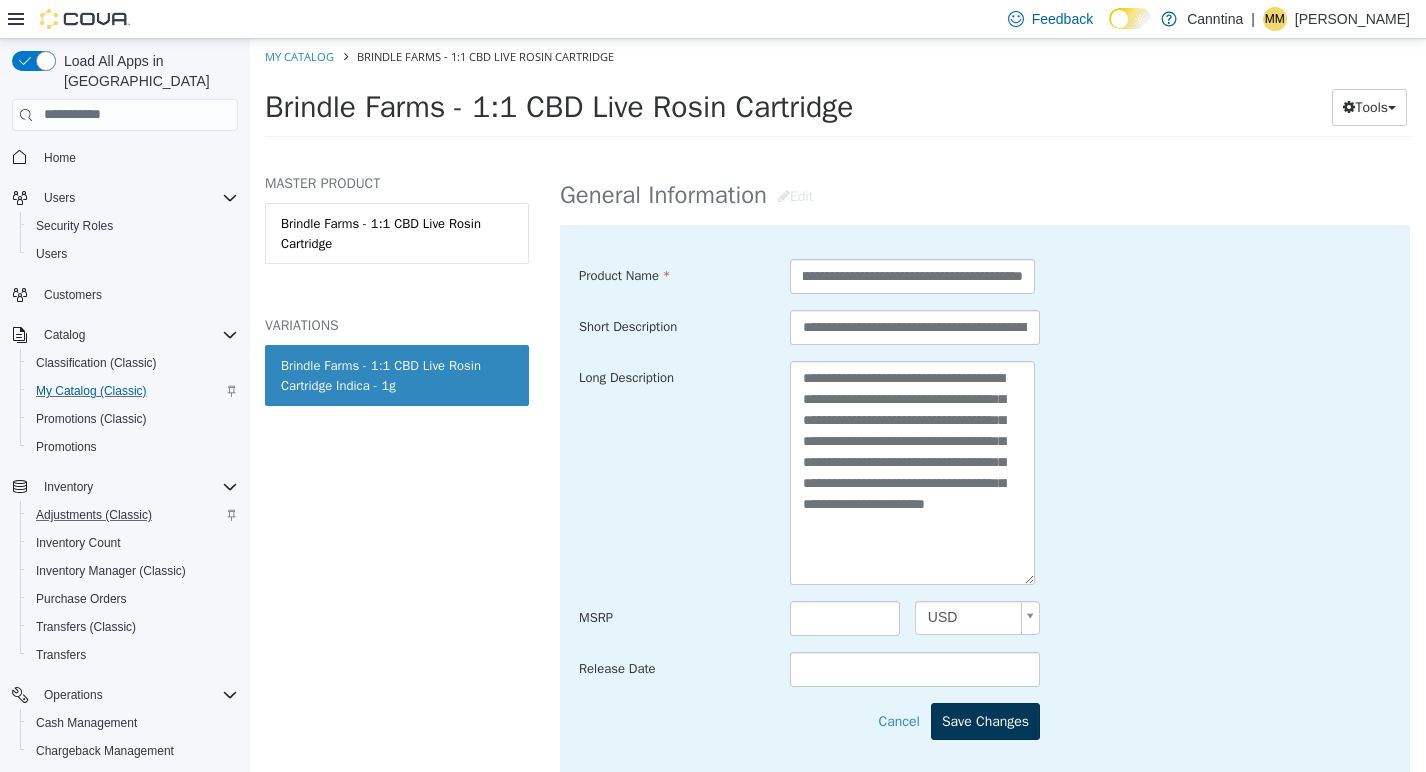 scroll, scrollTop: 0, scrollLeft: 0, axis: both 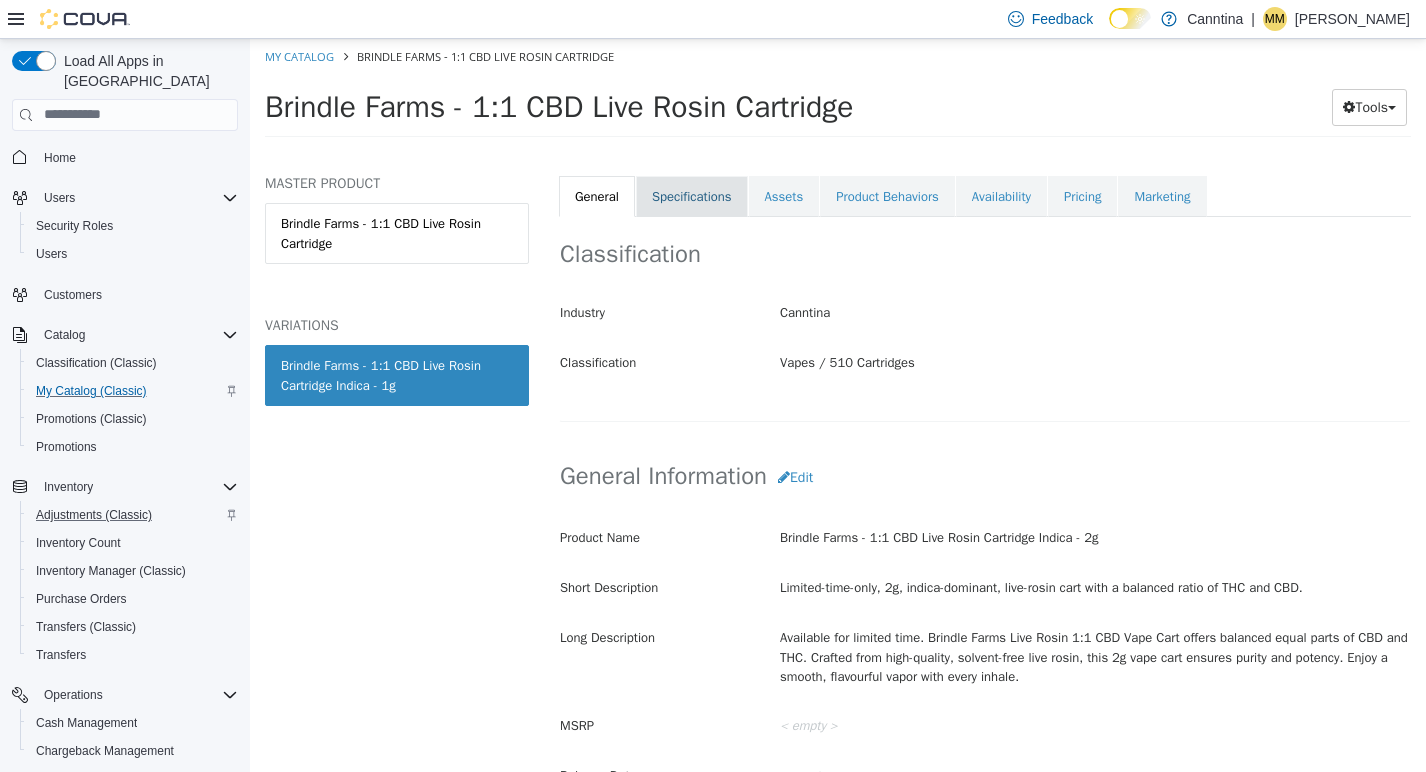 click on "Specifications" at bounding box center (692, 196) 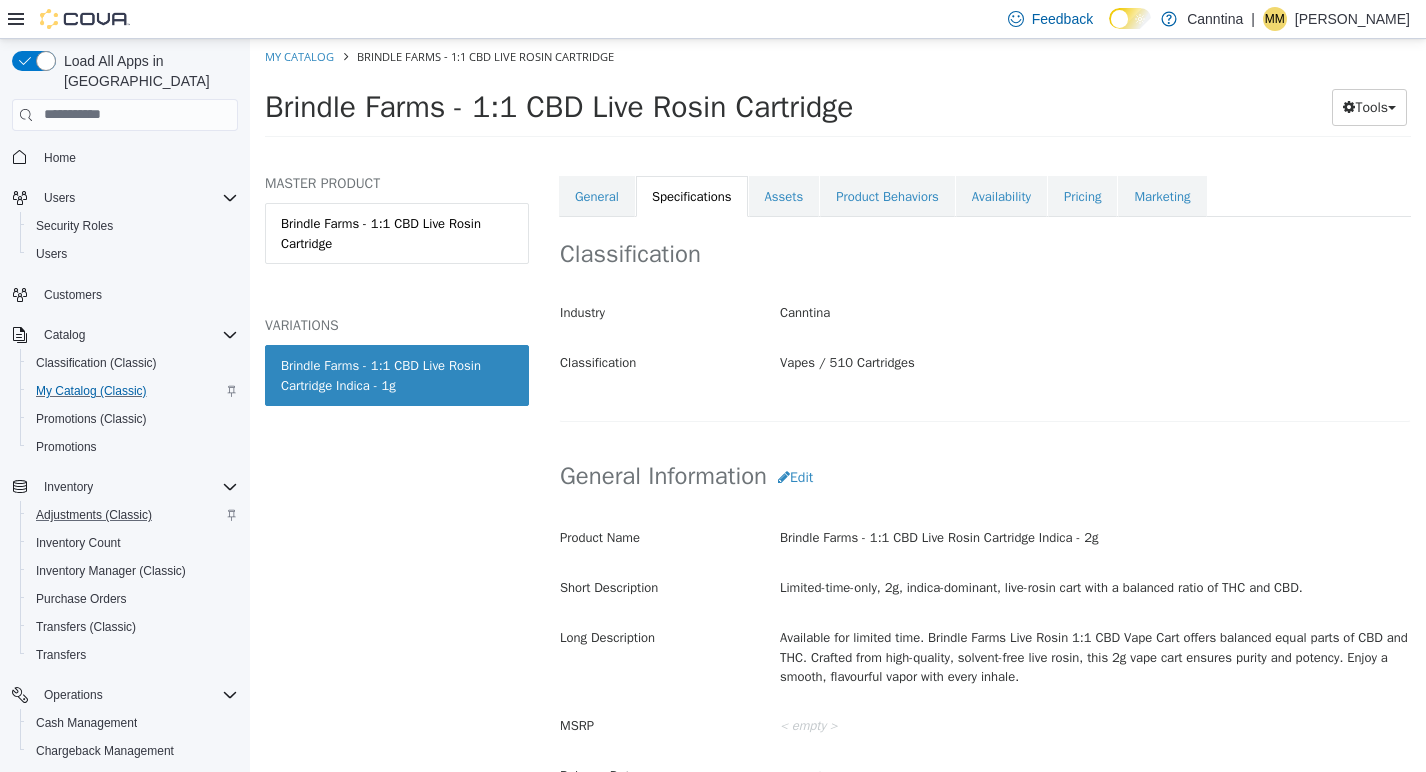 scroll, scrollTop: 349, scrollLeft: 0, axis: vertical 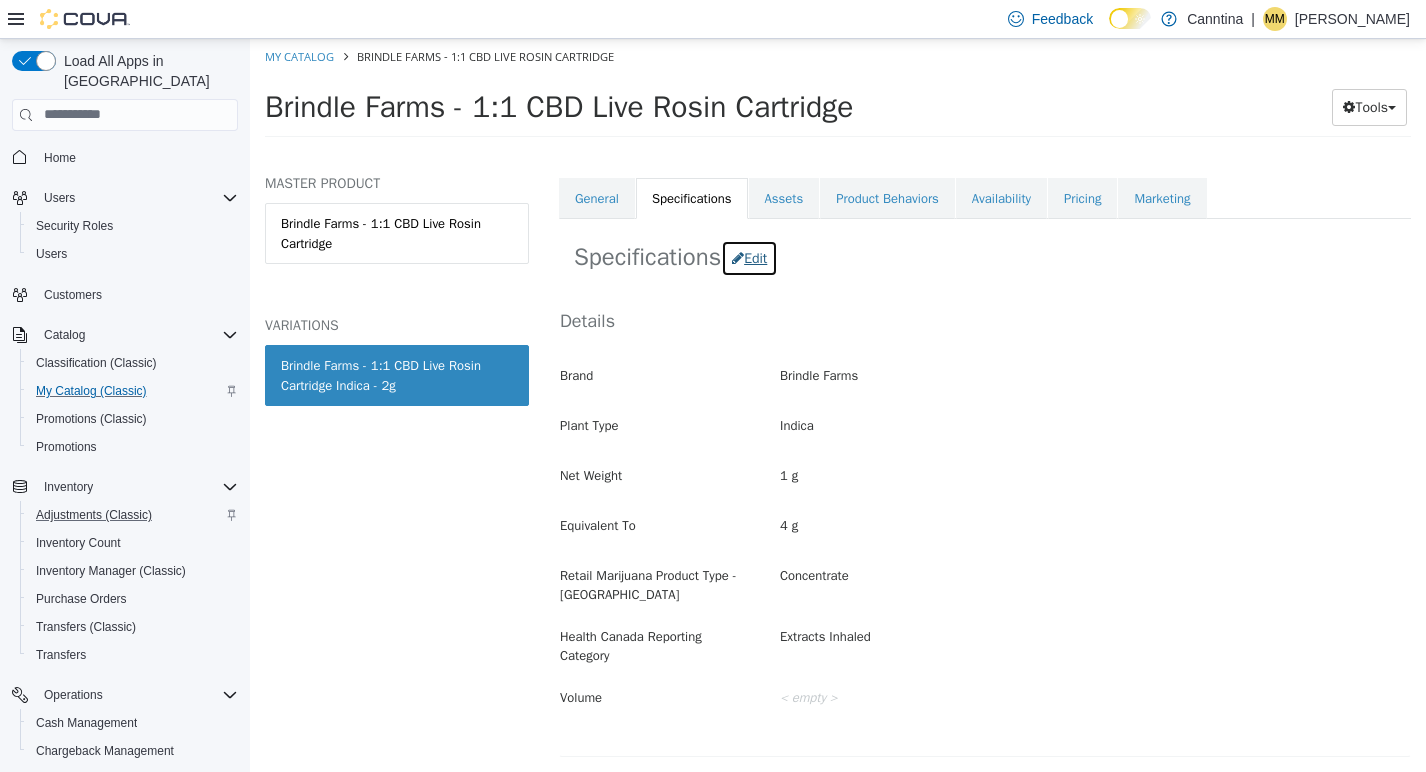 click on "Edit" at bounding box center (749, 257) 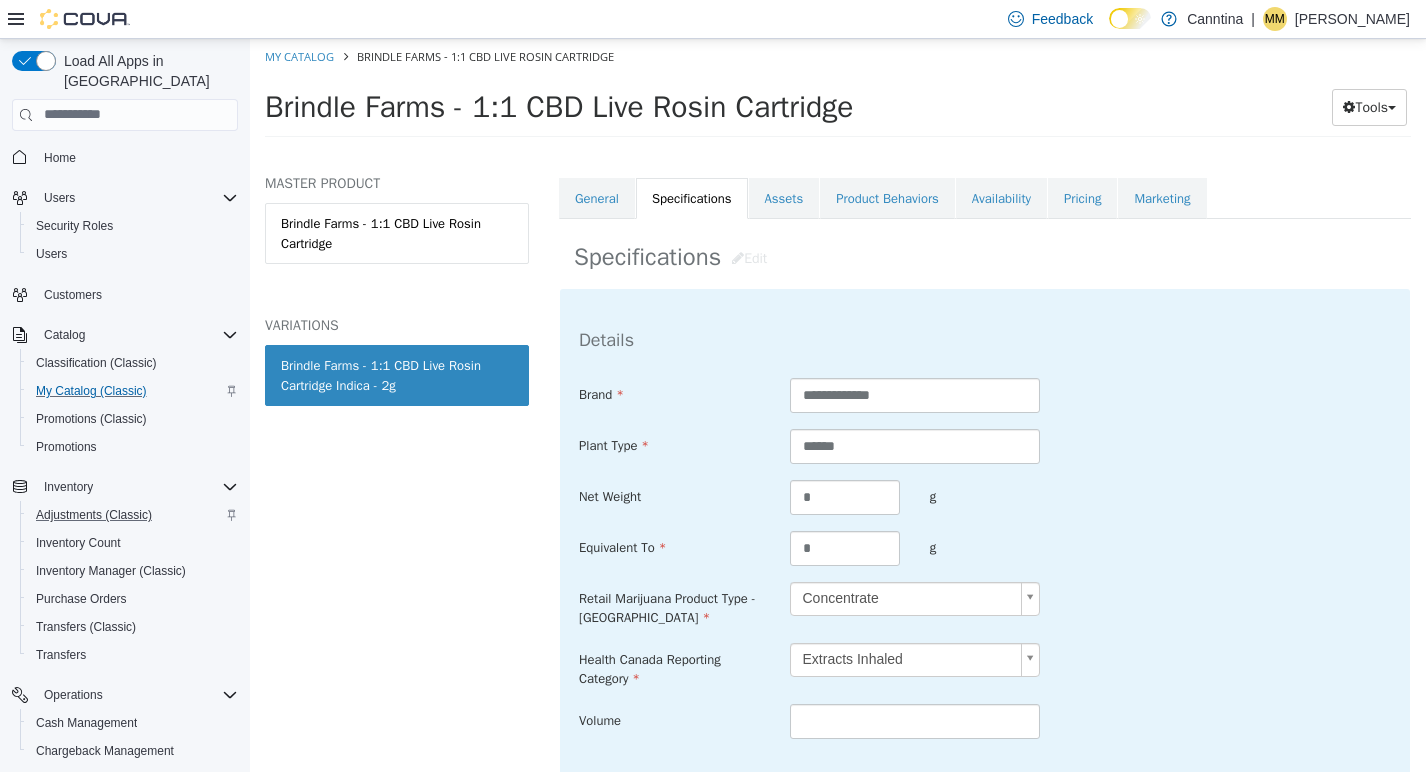 click on "Net Weight
*
g" at bounding box center [985, 497] 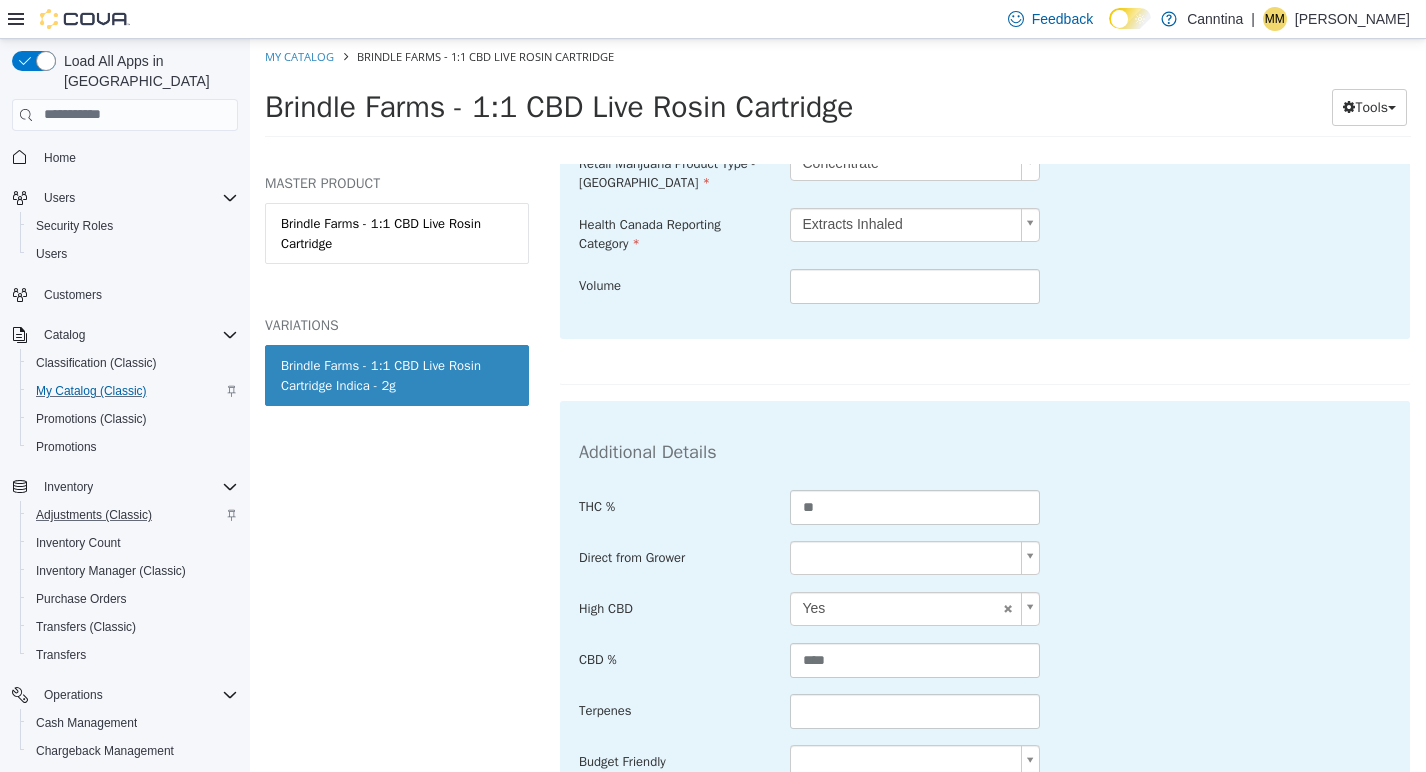 scroll, scrollTop: 1332, scrollLeft: 0, axis: vertical 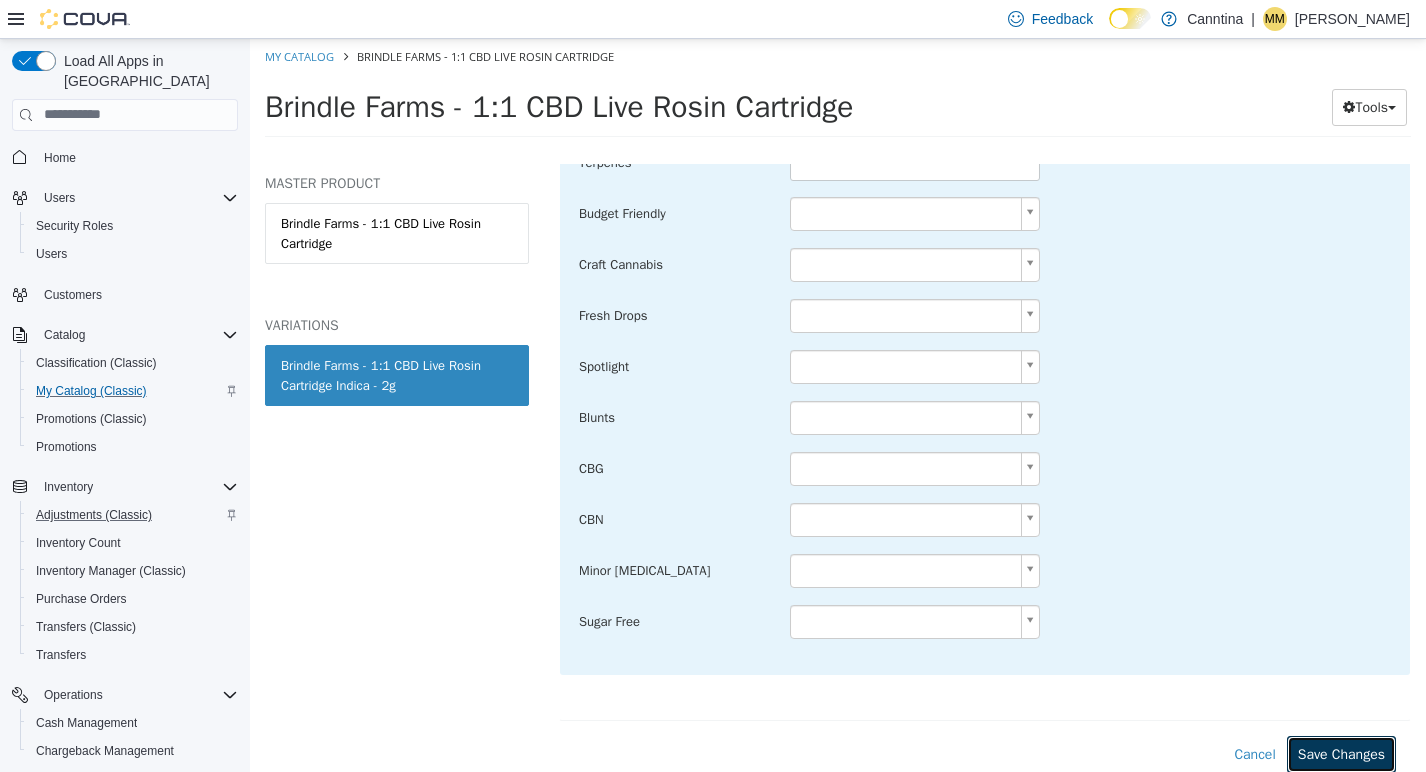 click on "Save Changes" at bounding box center (1341, 753) 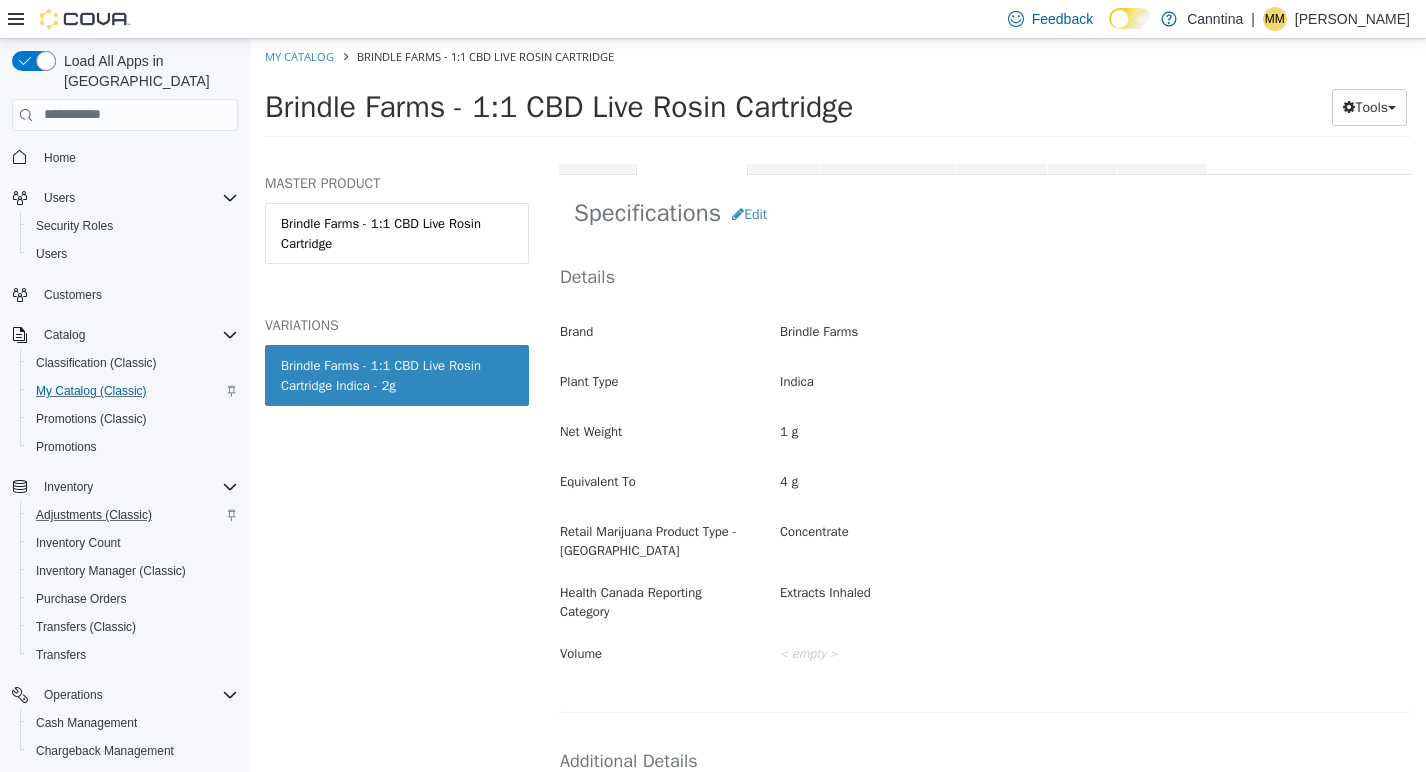 scroll, scrollTop: 0, scrollLeft: 0, axis: both 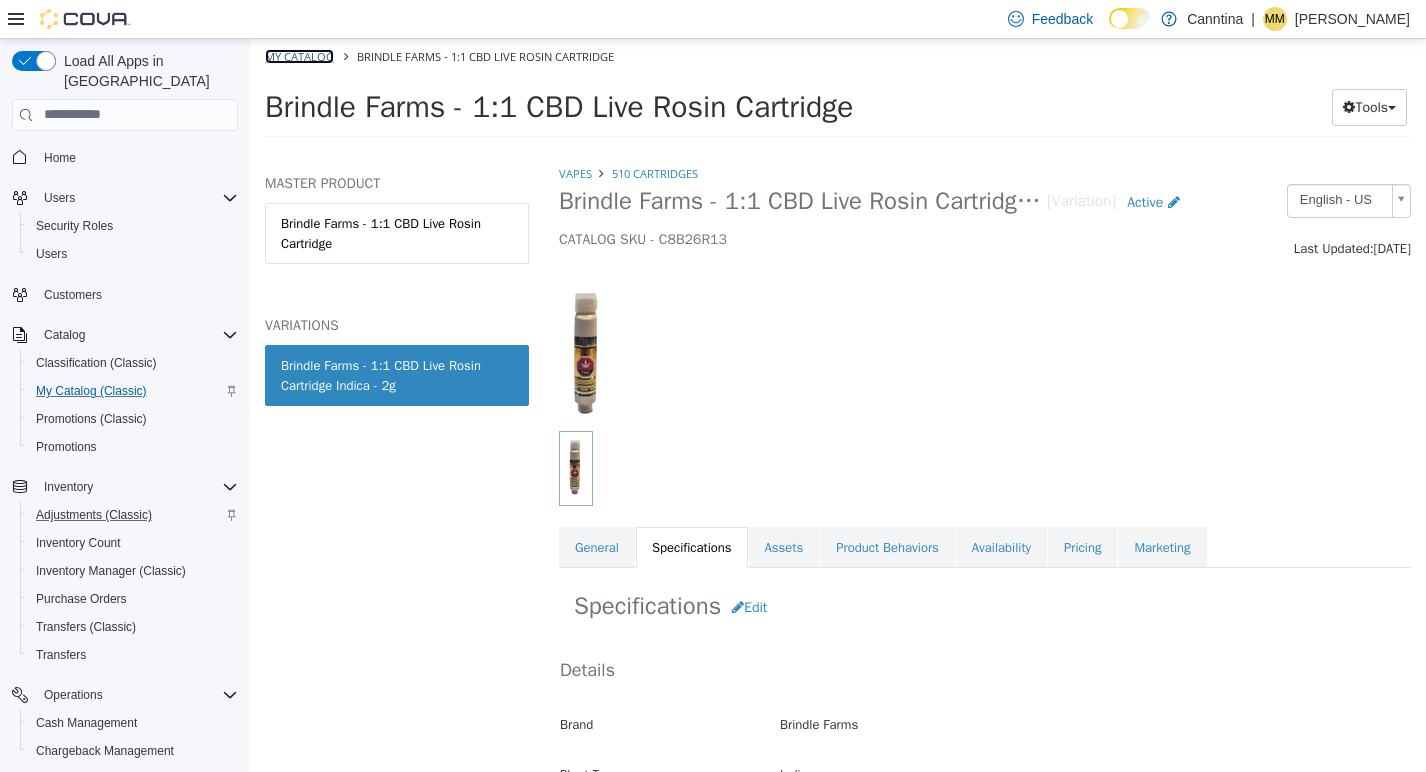 drag, startPoint x: 302, startPoint y: 55, endPoint x: 457, endPoint y: 42, distance: 155.5442 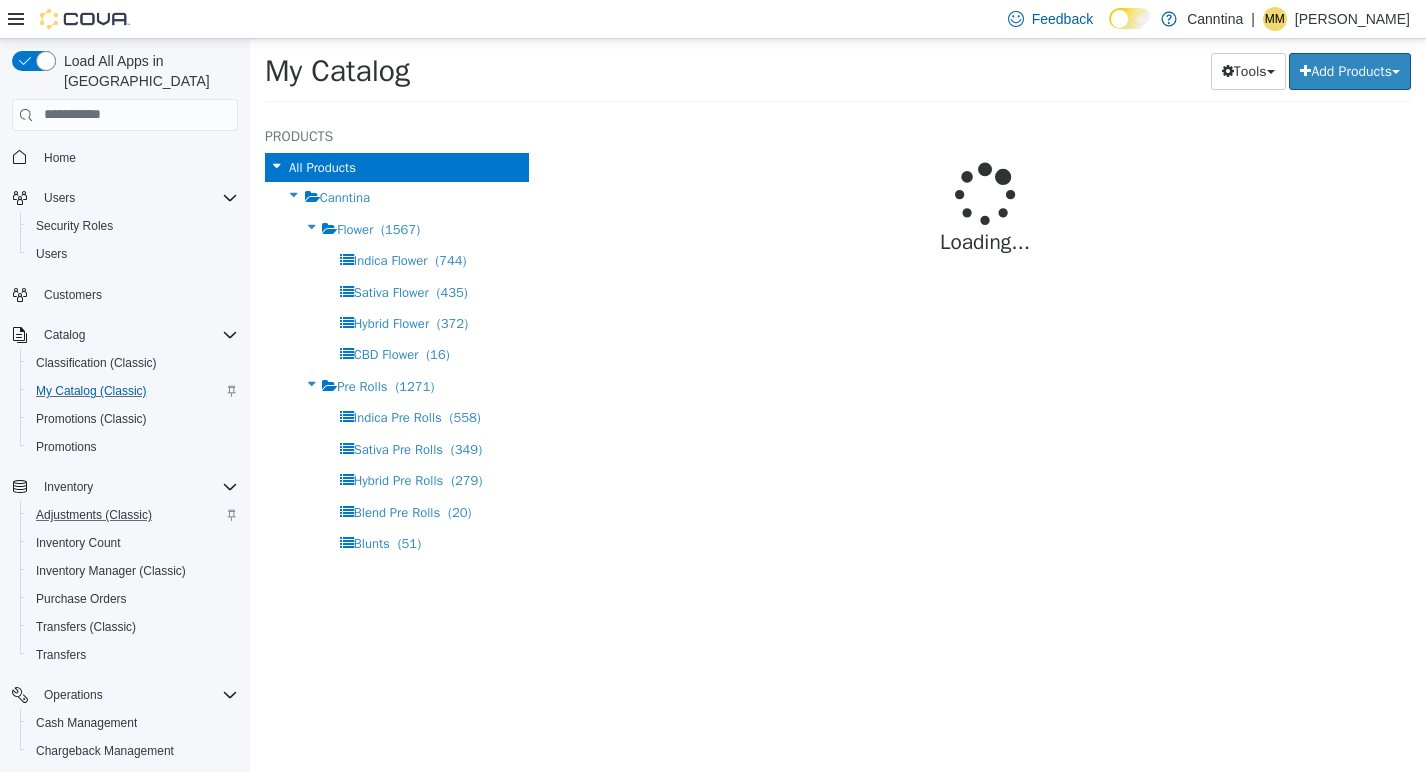 select on "**********" 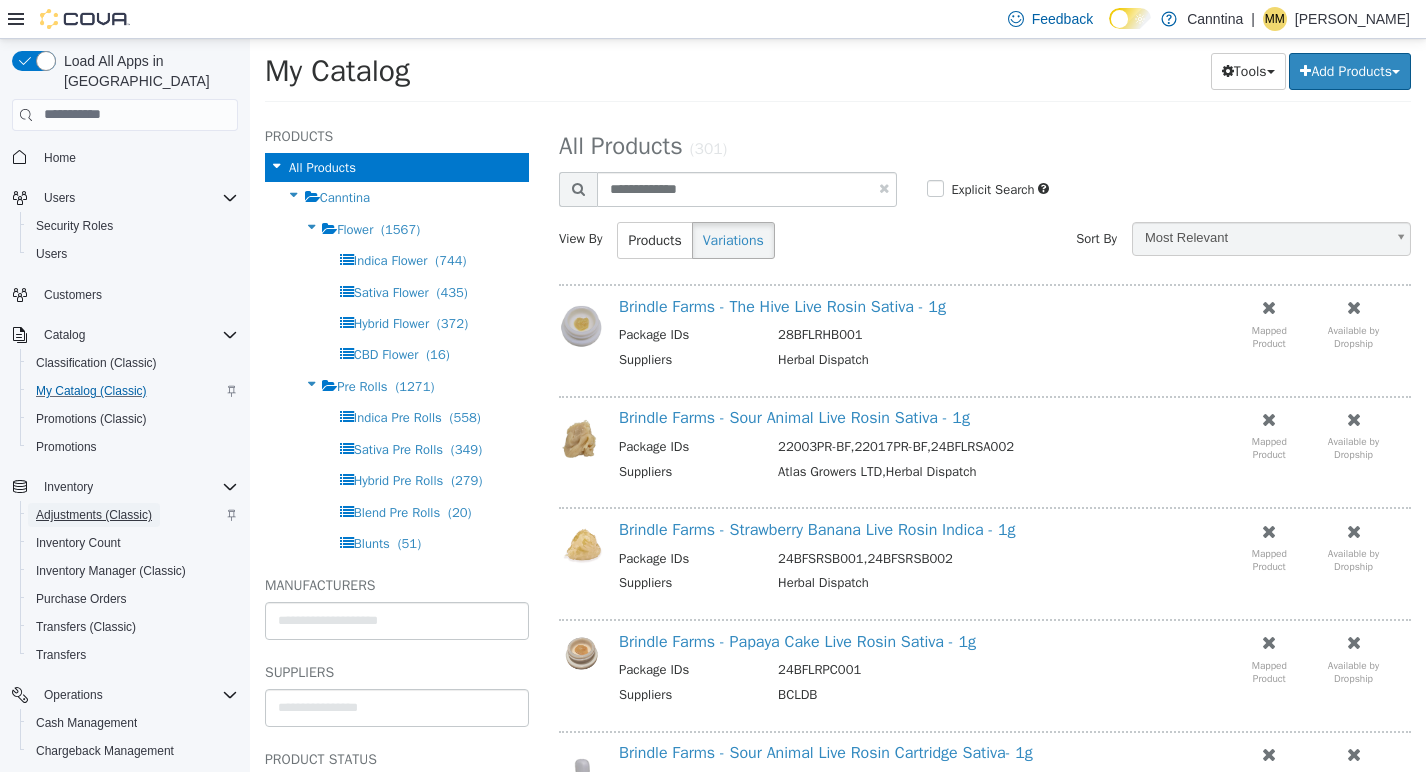click on "Adjustments (Classic)" at bounding box center [94, 515] 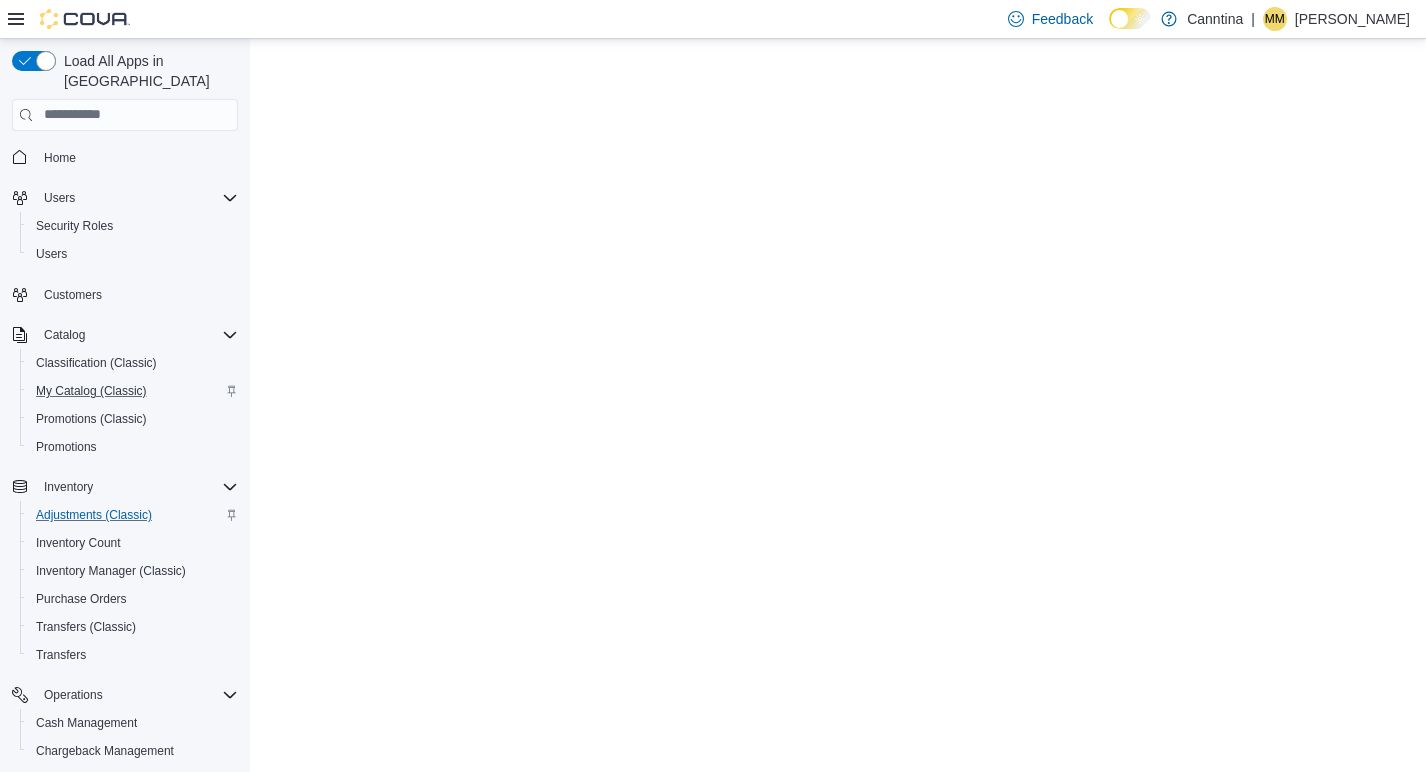 scroll, scrollTop: 0, scrollLeft: 0, axis: both 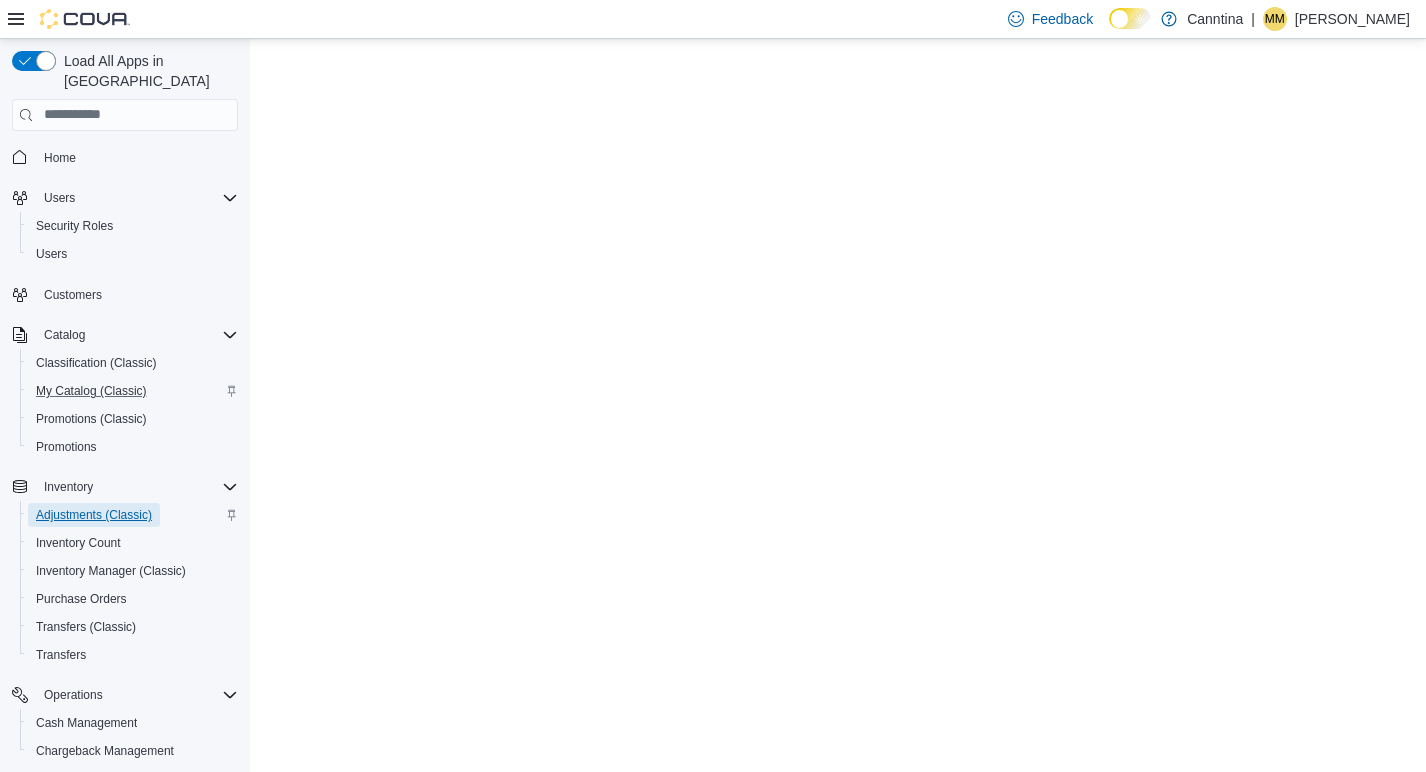 click on "Adjustments (Classic)" at bounding box center (94, 515) 